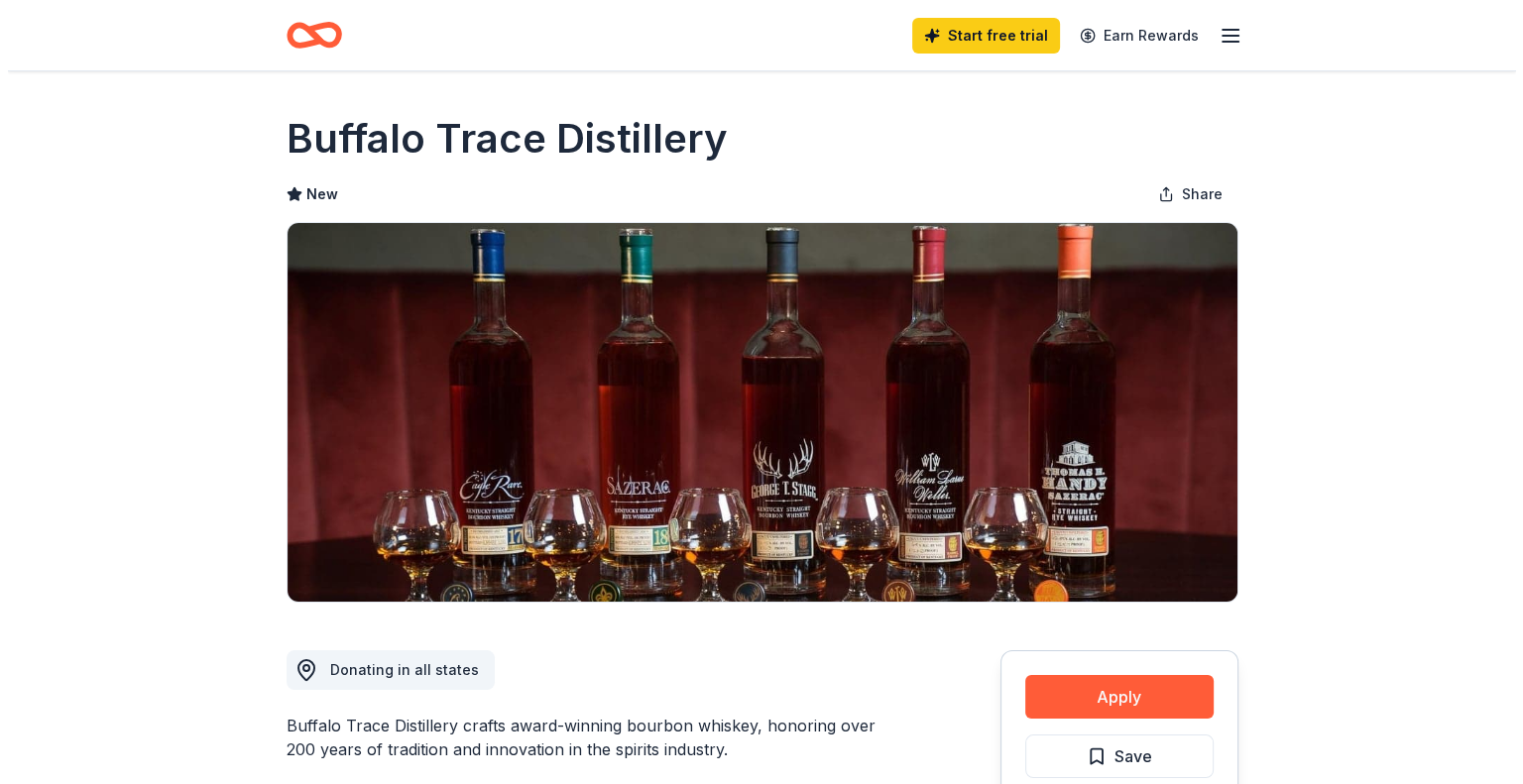 scroll, scrollTop: 496, scrollLeft: 0, axis: vertical 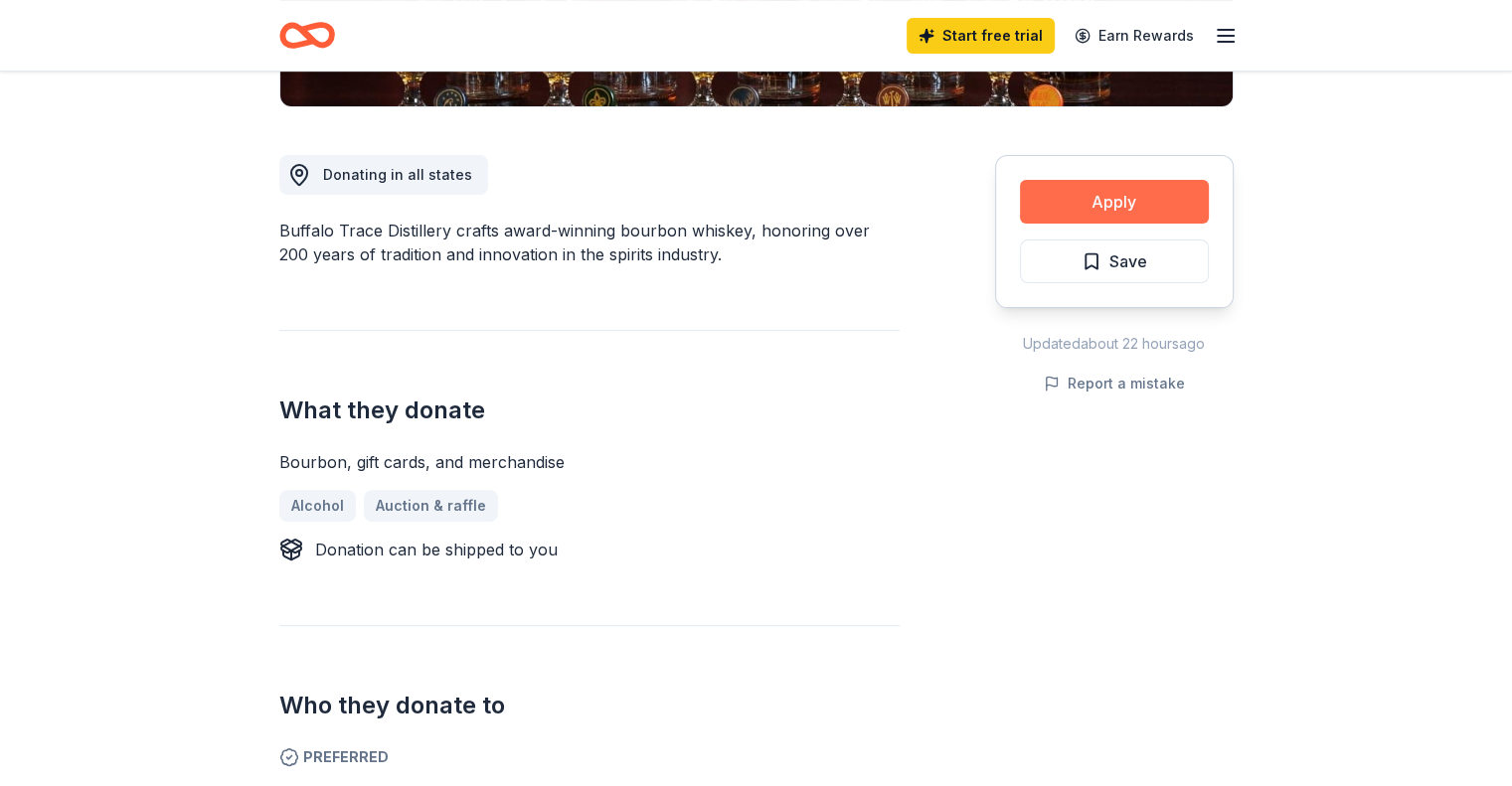 click on "Apply" at bounding box center (1114, 202) 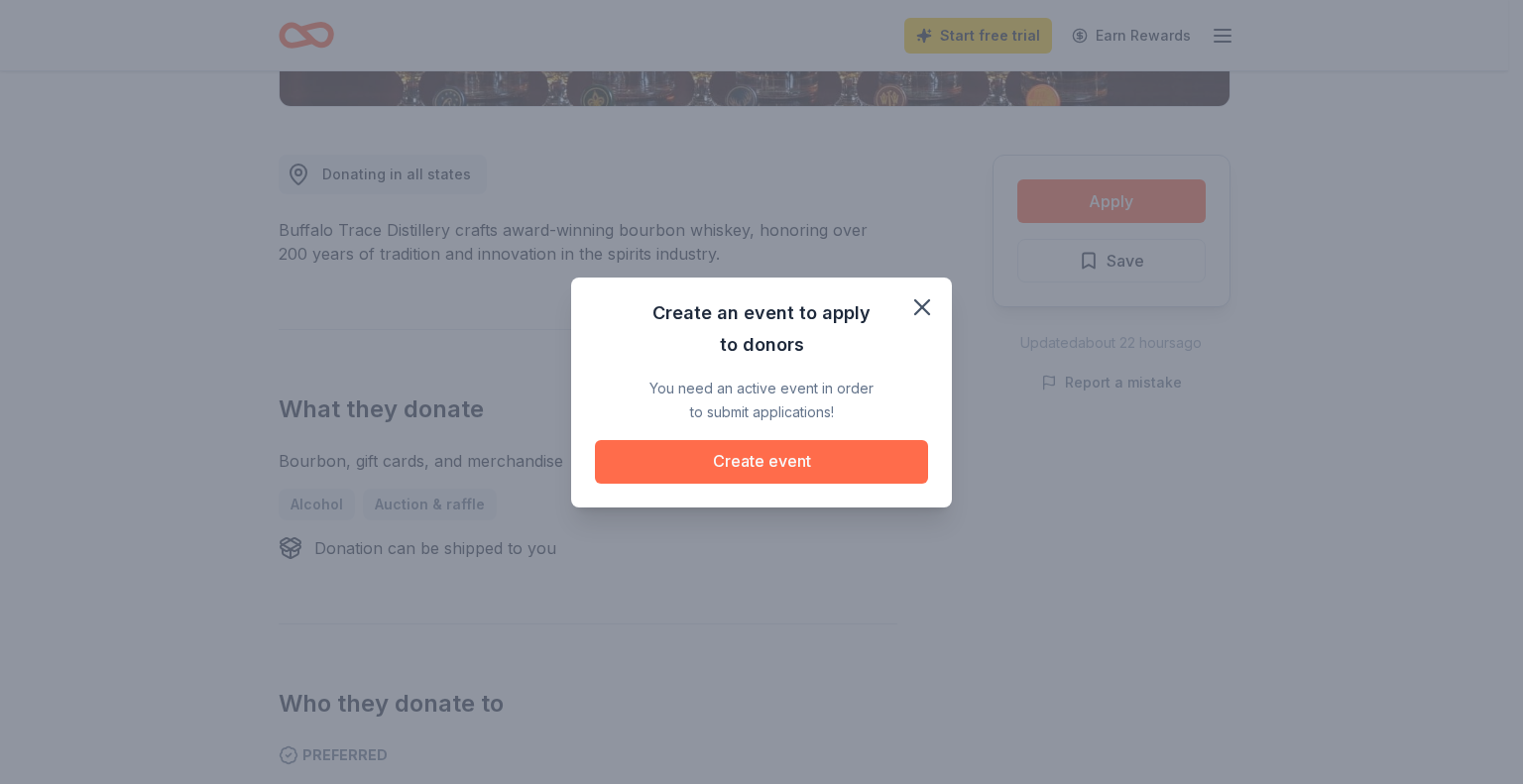 click on "Create event" at bounding box center (762, 462) 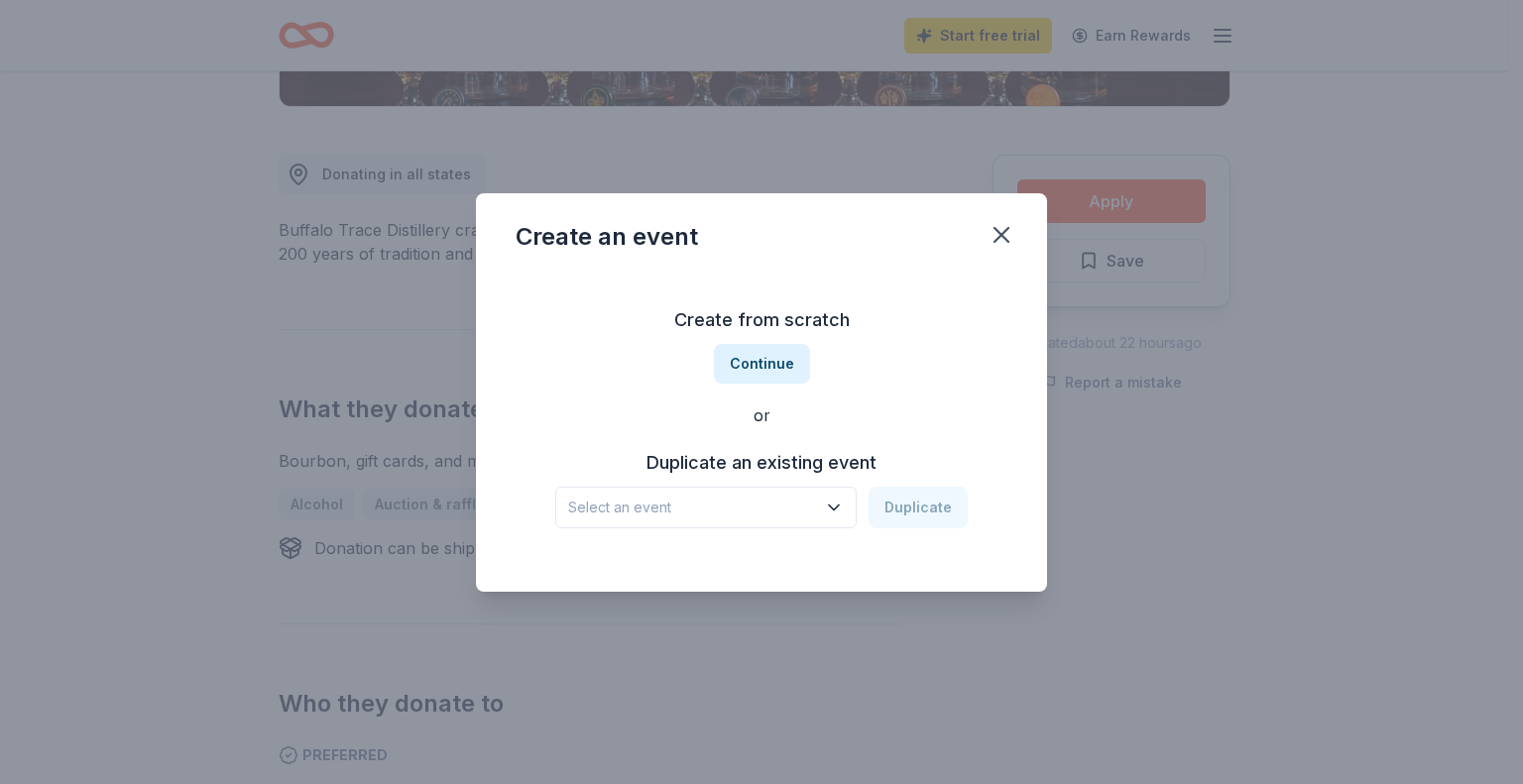 click 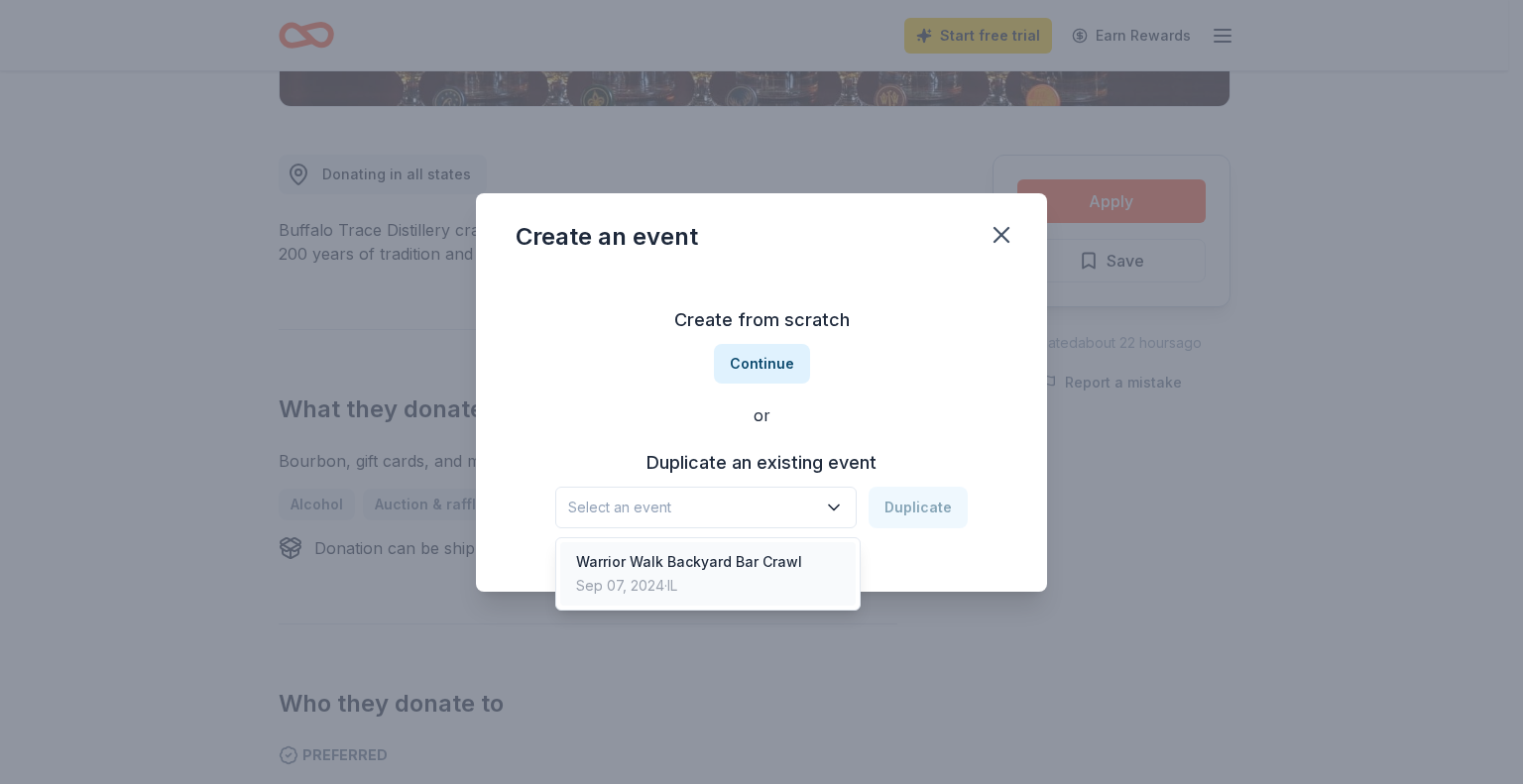 click on "Warrior Walk Backyard Bar Crawl" at bounding box center [689, 562] 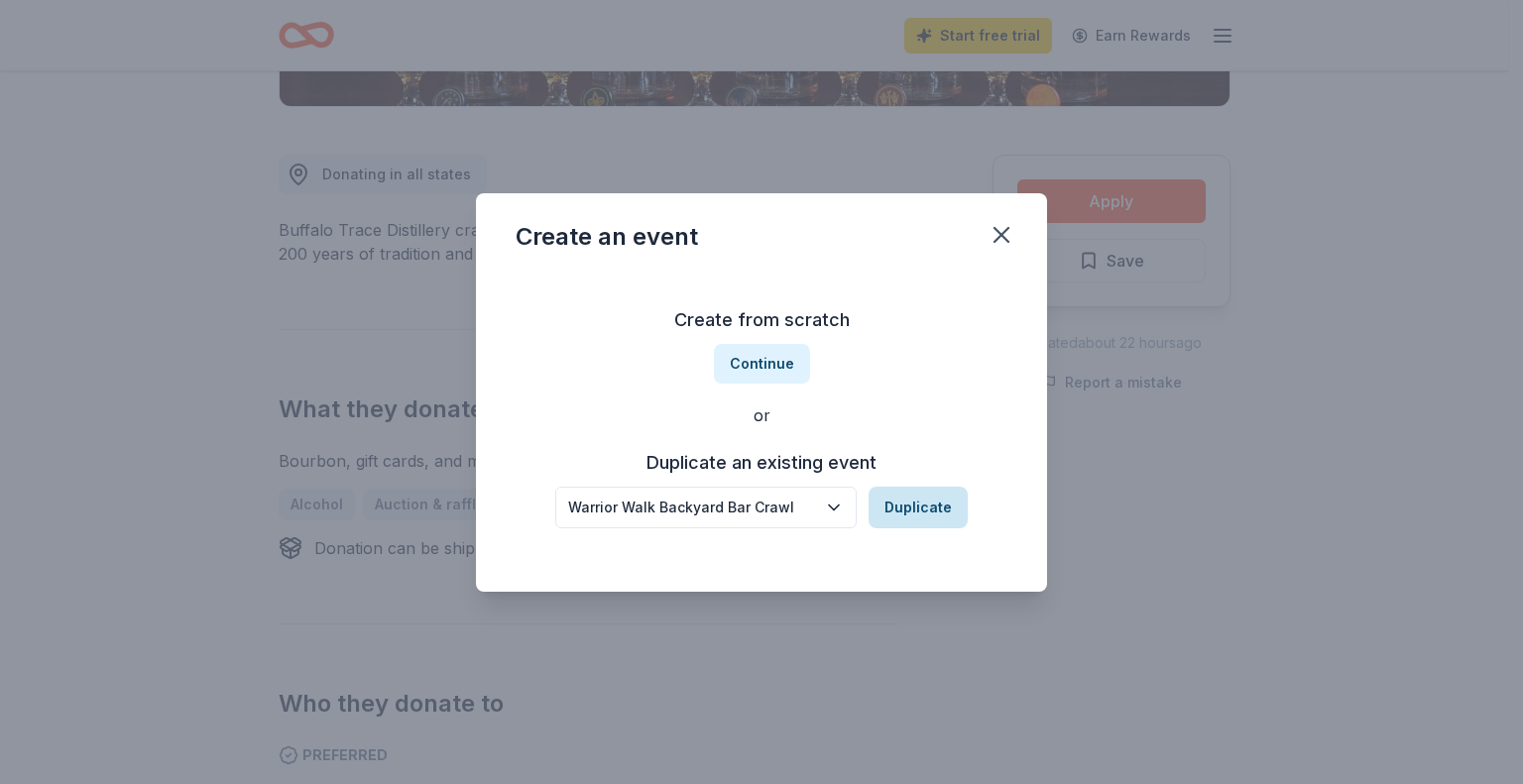 click on "Duplicate" at bounding box center (918, 507) 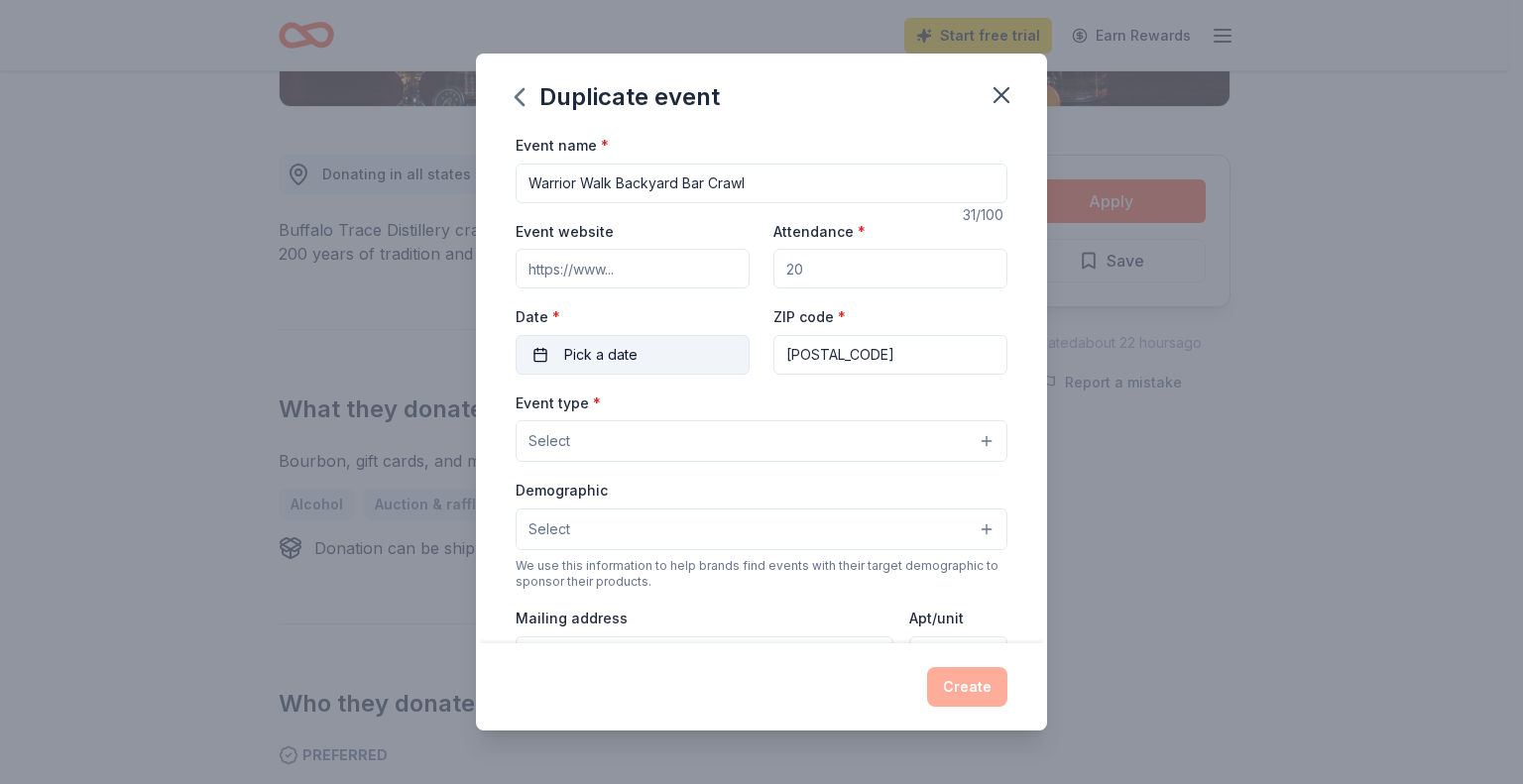 click on "Pick a date" at bounding box center [633, 355] 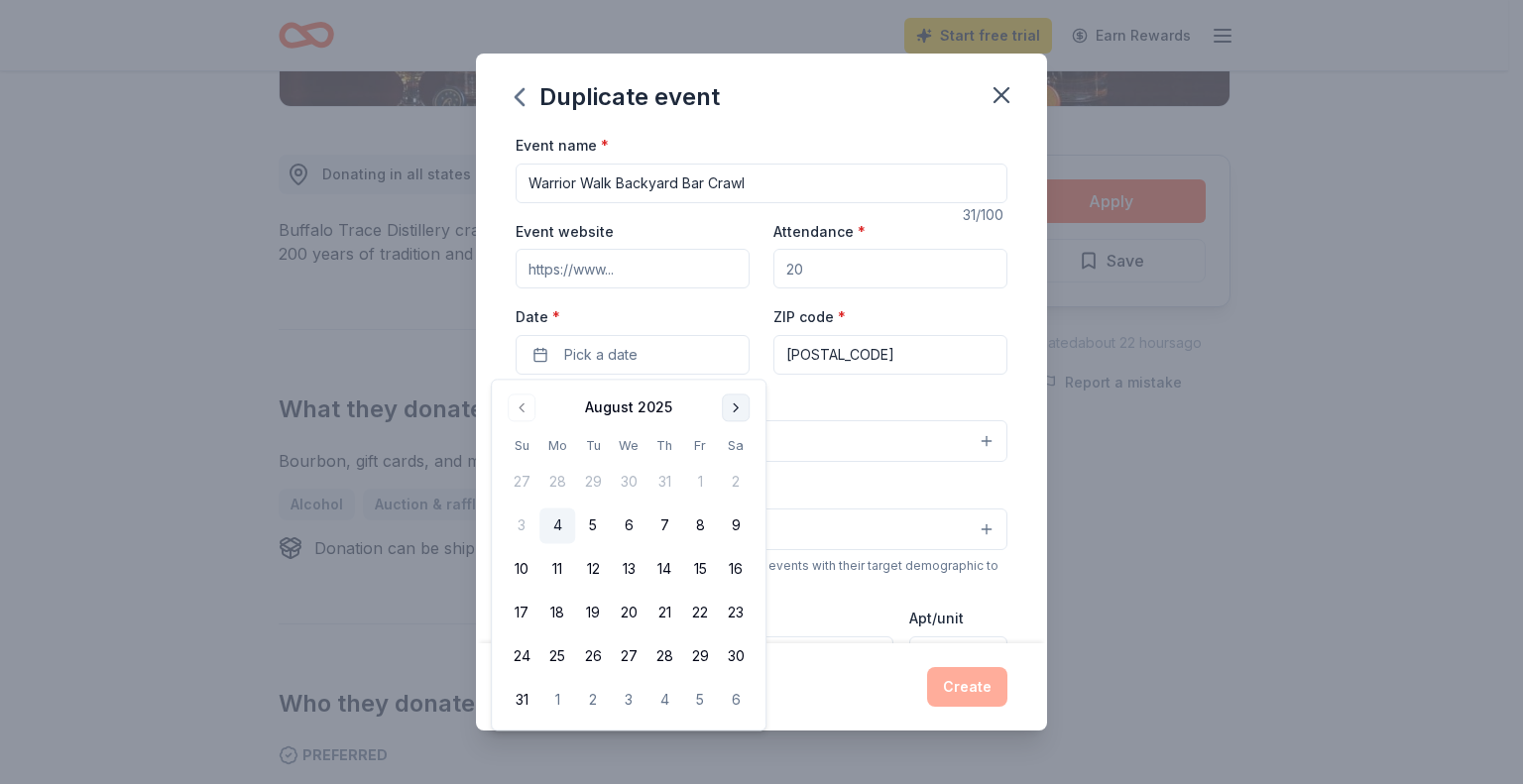 click at bounding box center (736, 407) 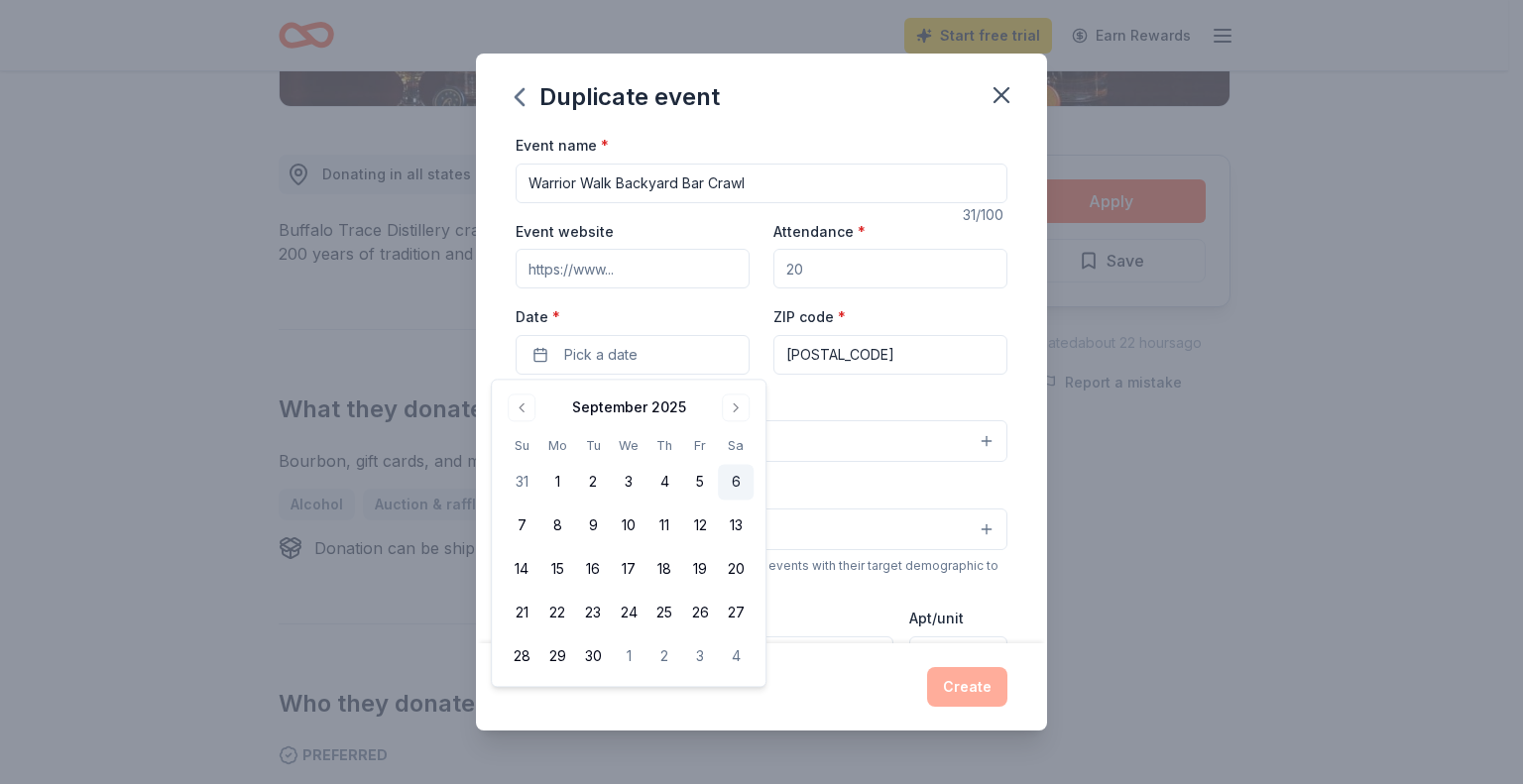 click on "6" at bounding box center [736, 483] 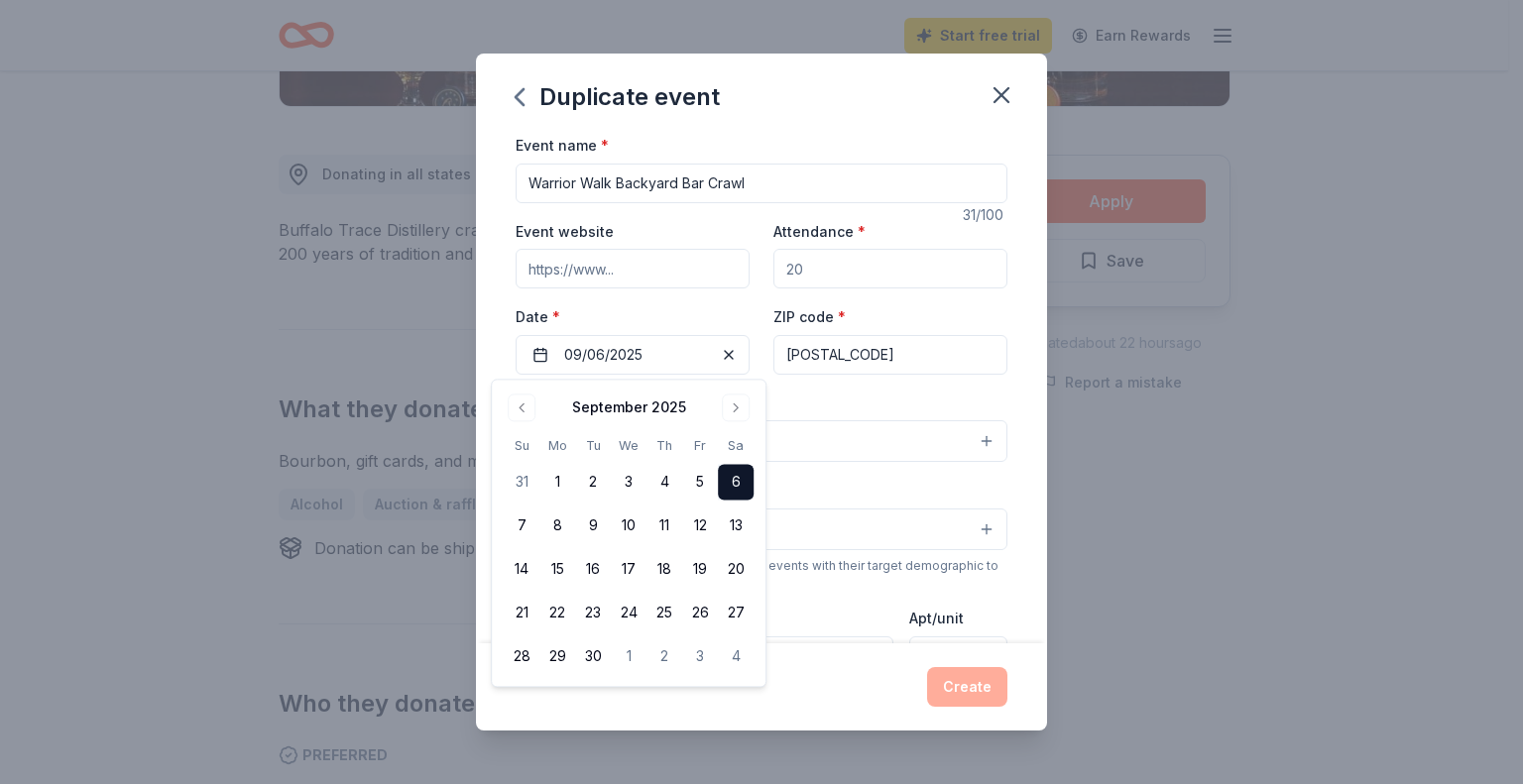 click on "Event type * Select Demographic Select We use this information to help brands find events with their target demographic to sponsor their products. Mailing address Apt/unit Description" at bounding box center (762, 599) 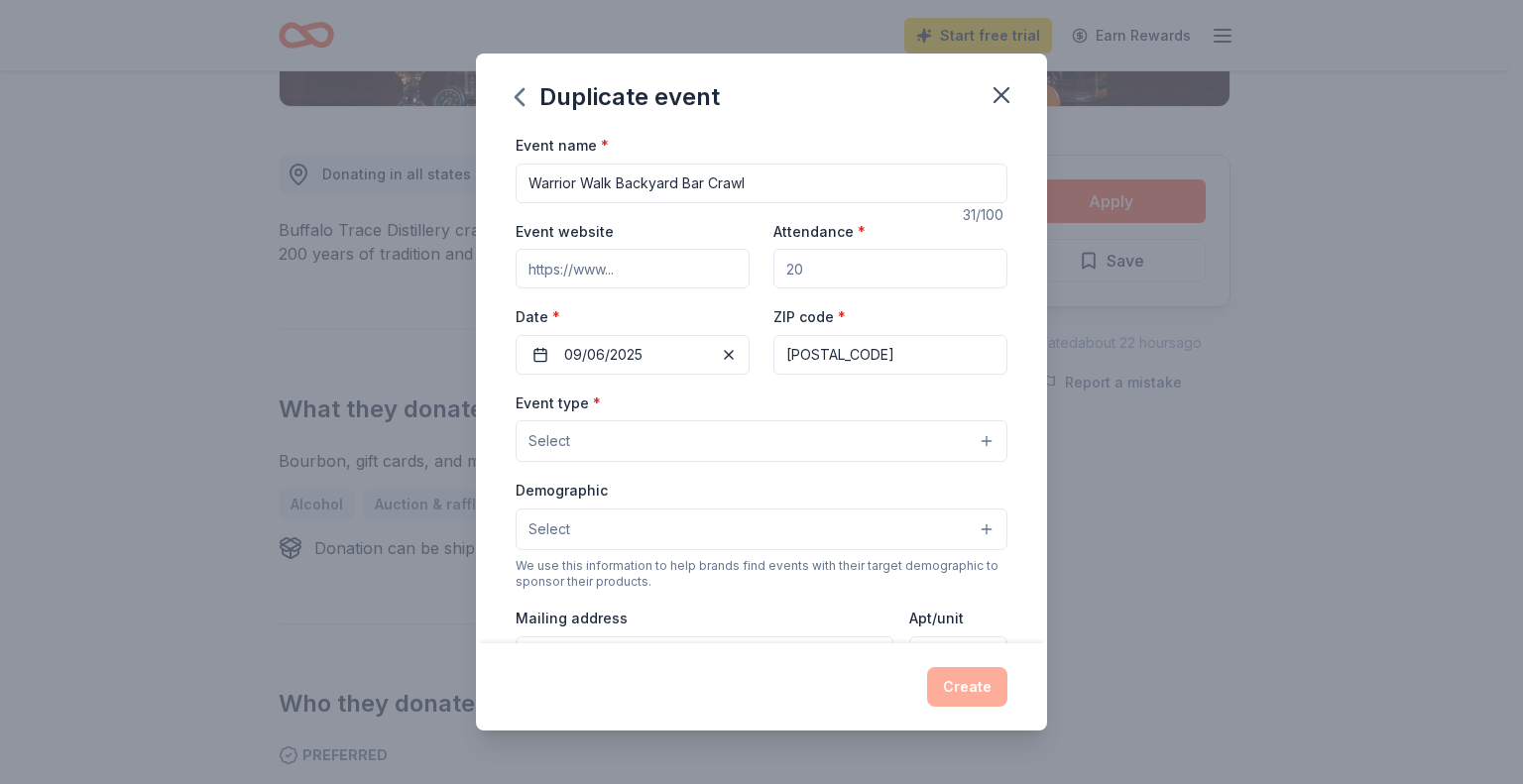 click on "Event website" at bounding box center [633, 269] 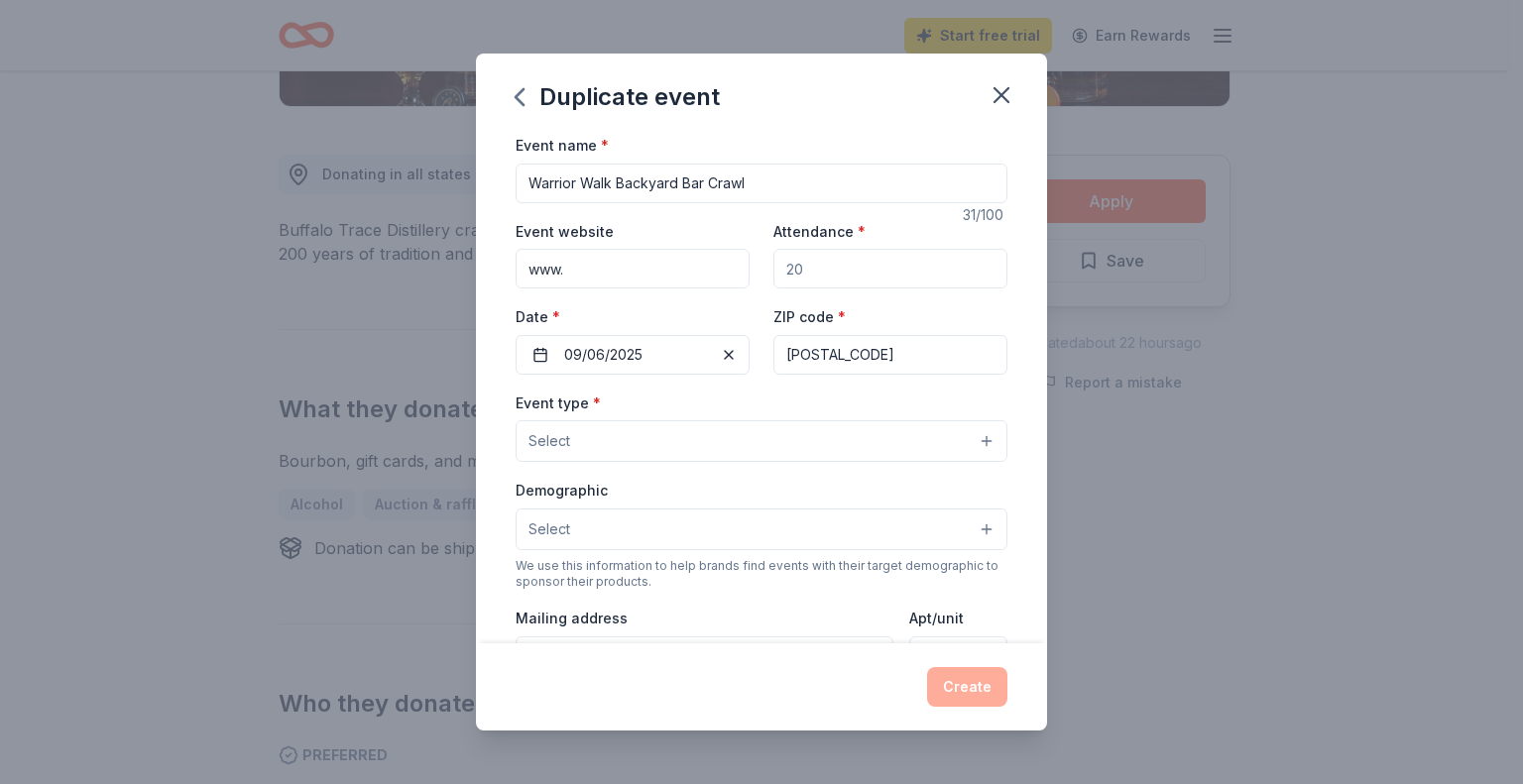 type on "www." 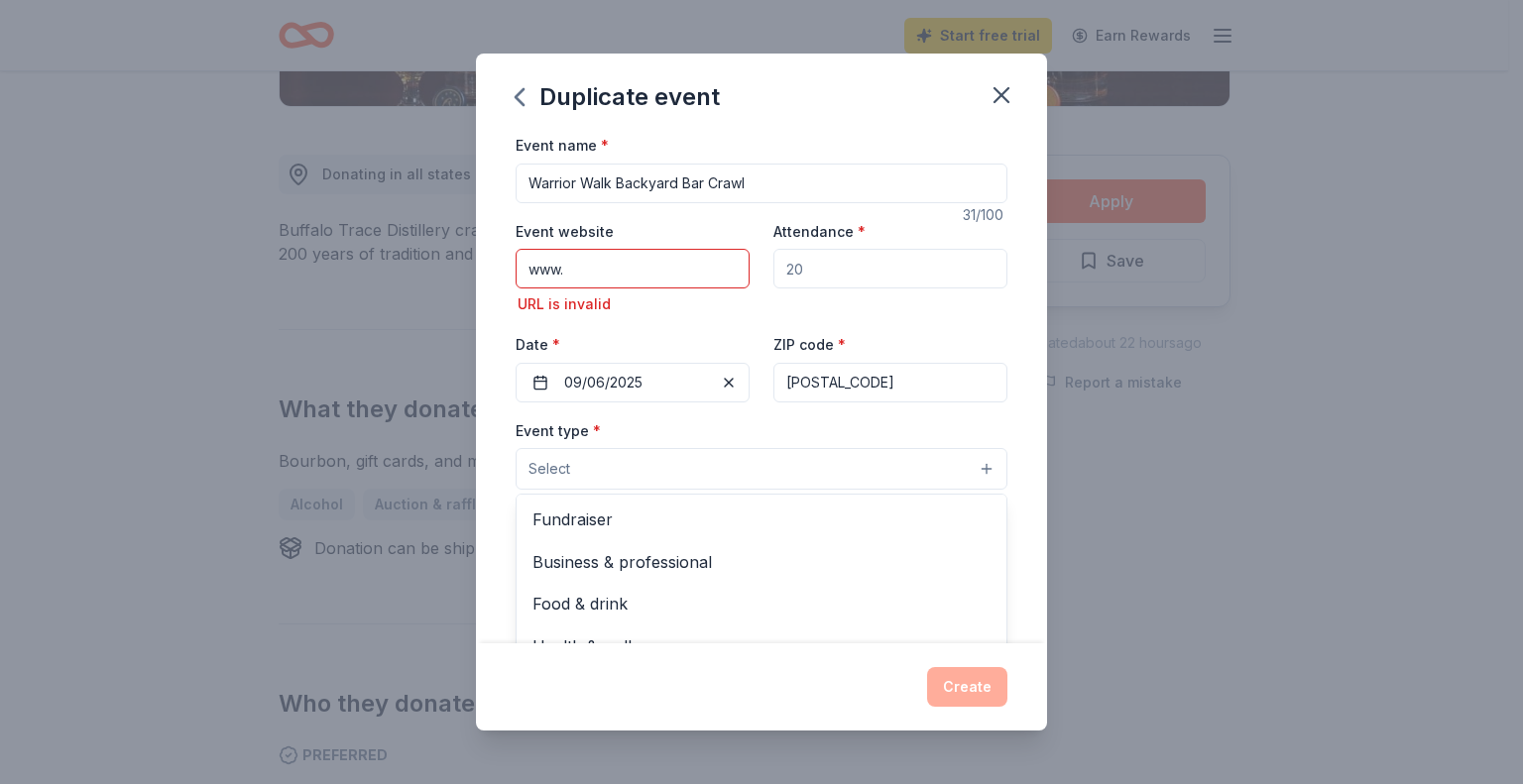click on "Event type * Select Fundraiser Business & professional Food & drink Health & wellness Hobbies Music Performing & visual arts" at bounding box center [762, 454] 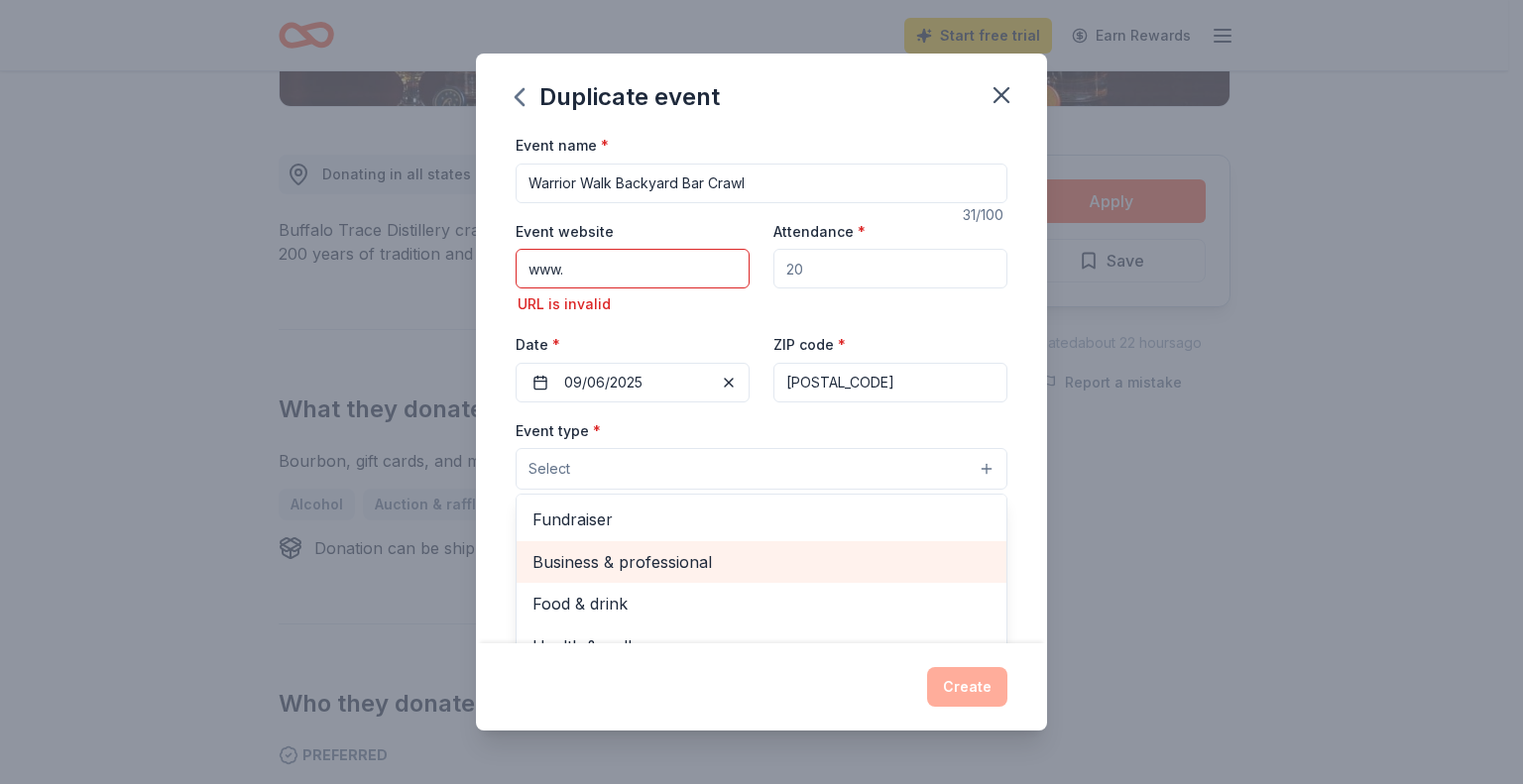 scroll, scrollTop: 65, scrollLeft: 0, axis: vertical 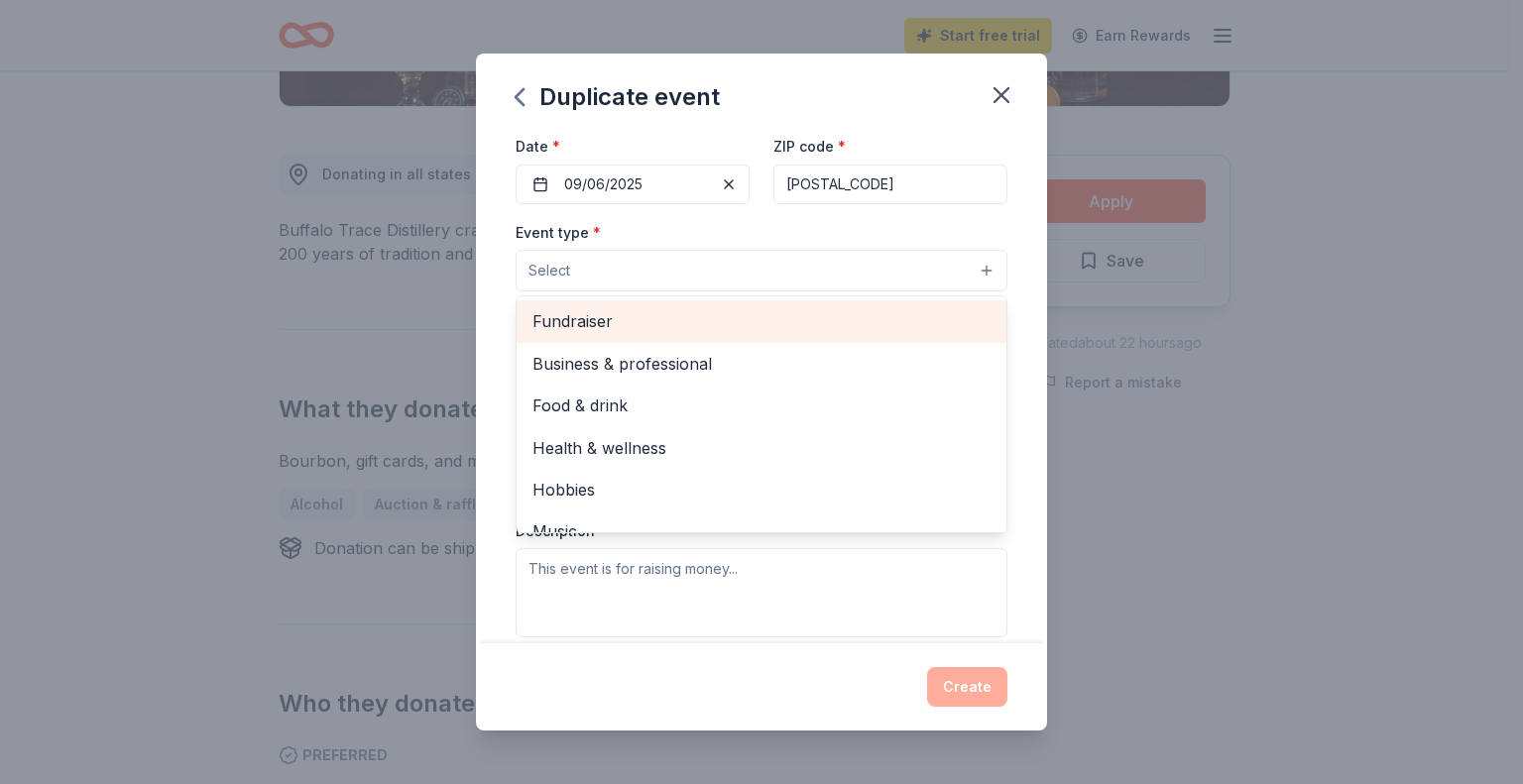 click on "Fundraiser" at bounding box center (762, 321) 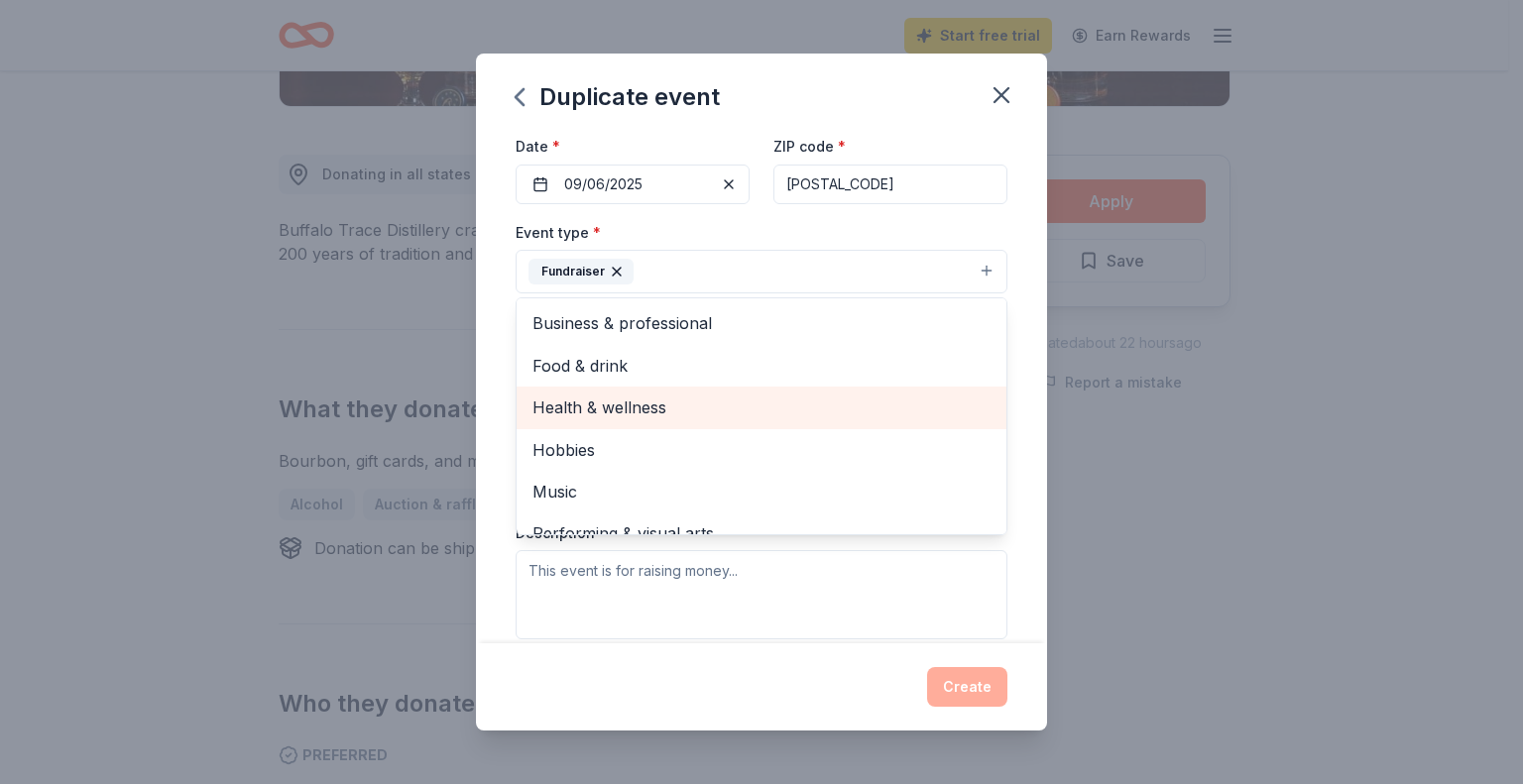 click on "Health & wellness" at bounding box center (762, 407) 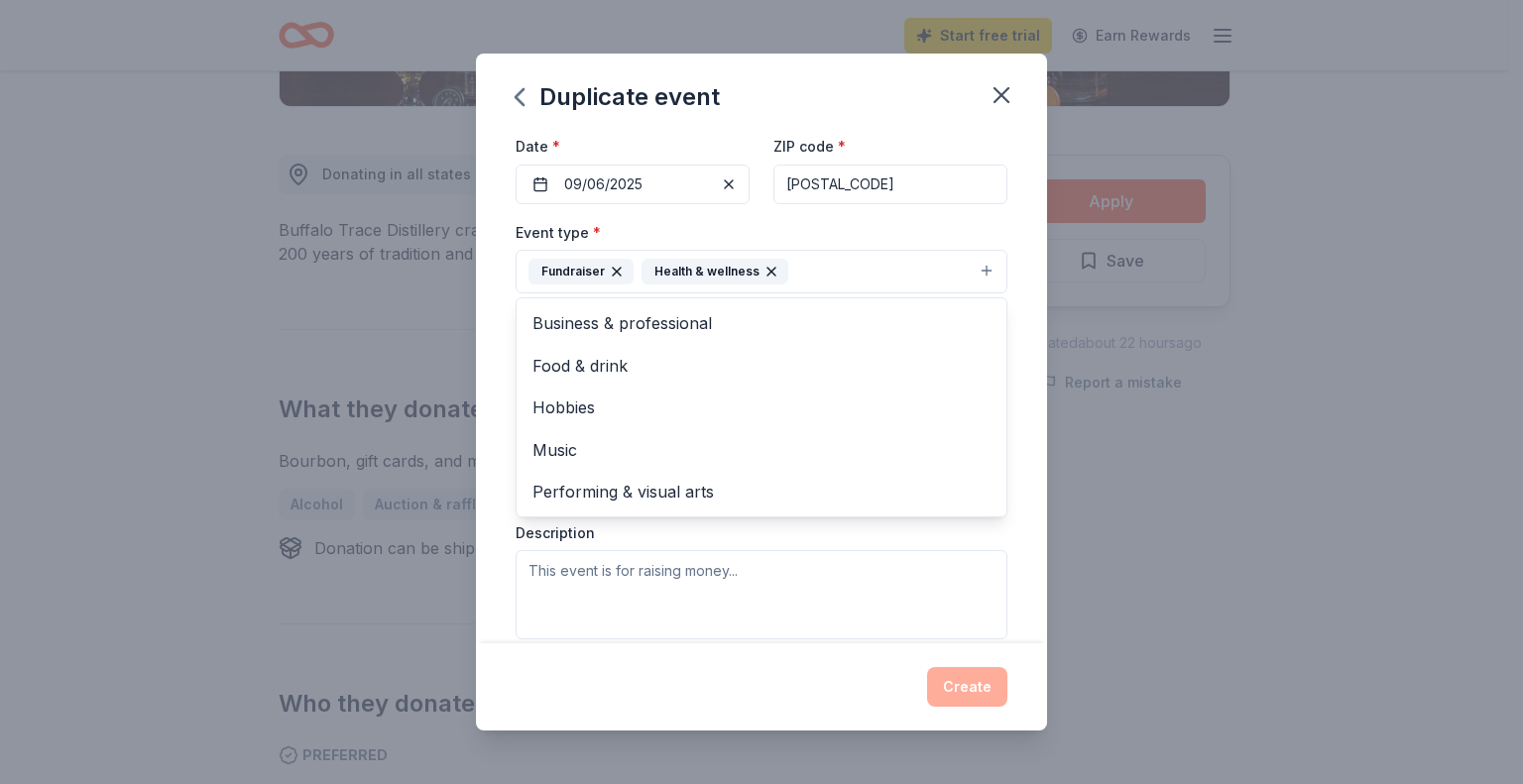 click on "Event name * Warrior Walk Backyard Bar Crawl 31 /100 Event website www. URL is invalid Attendance * Date * [DATE] ZIP code * [POSTAL_CODE] Event type * Fundraiser Health & wellness Business & professional Food & drink Hobbies Music Performing & visual arts Demographic Select We use this information to help brands find events with their target demographic to sponsor their products. Mailing address Apt/unit Description What are you looking for? * Auction & raffle Meals Snacks Desserts Alcohol Beverages Send me reminders Email me reminders of donor application deadlines Recurring event Copy donors Saved Applied Approved Received Declined Not interested All copied donors will be given "saved" status in your new event. Companies that are no longer donating will not be copied." at bounding box center [762, 388] 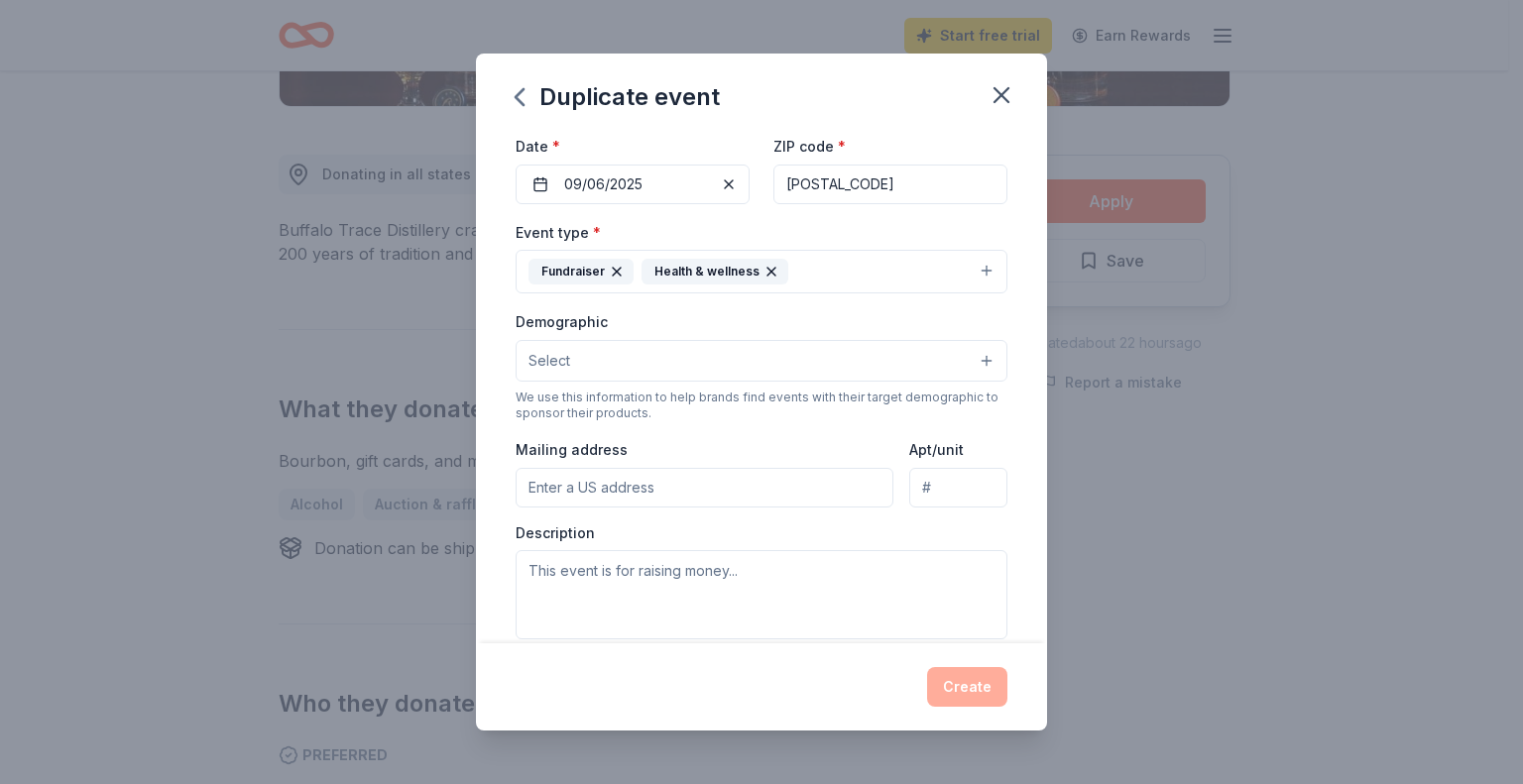 click on "Mailing address" at bounding box center [704, 488] 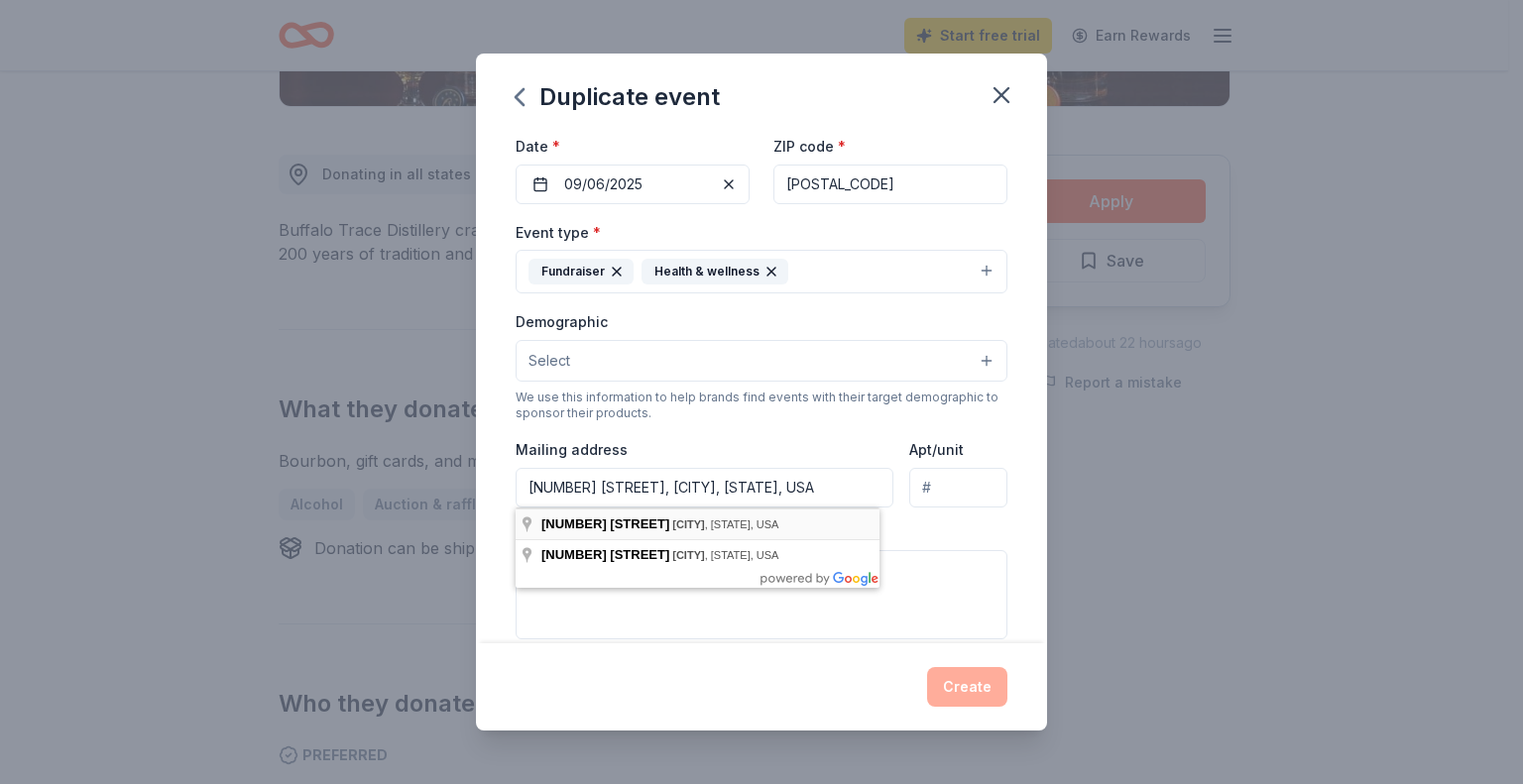 type on "[NUMBER] [STREET], [CITY], [STATE], [POSTAL_CODE]" 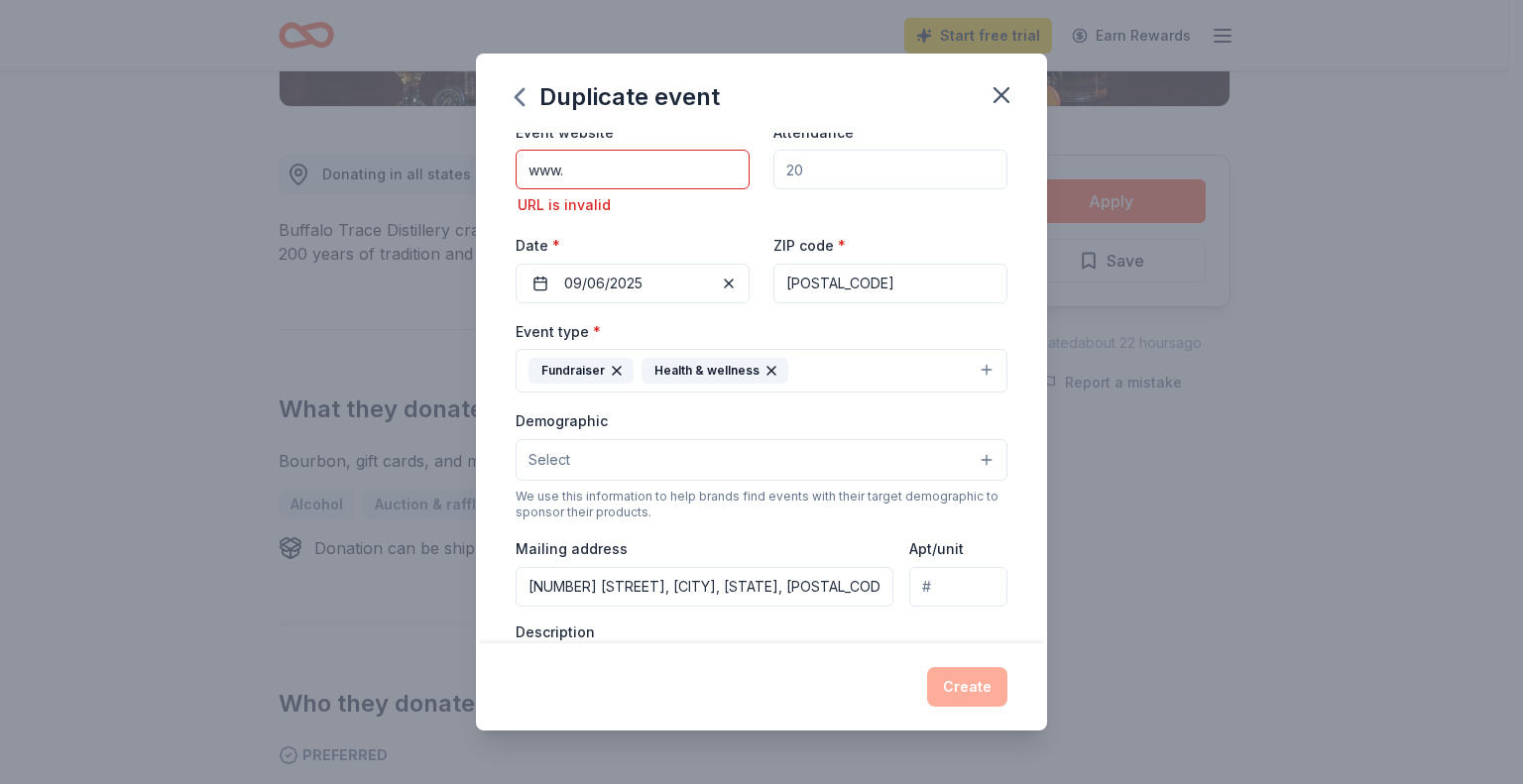 scroll, scrollTop: 0, scrollLeft: 0, axis: both 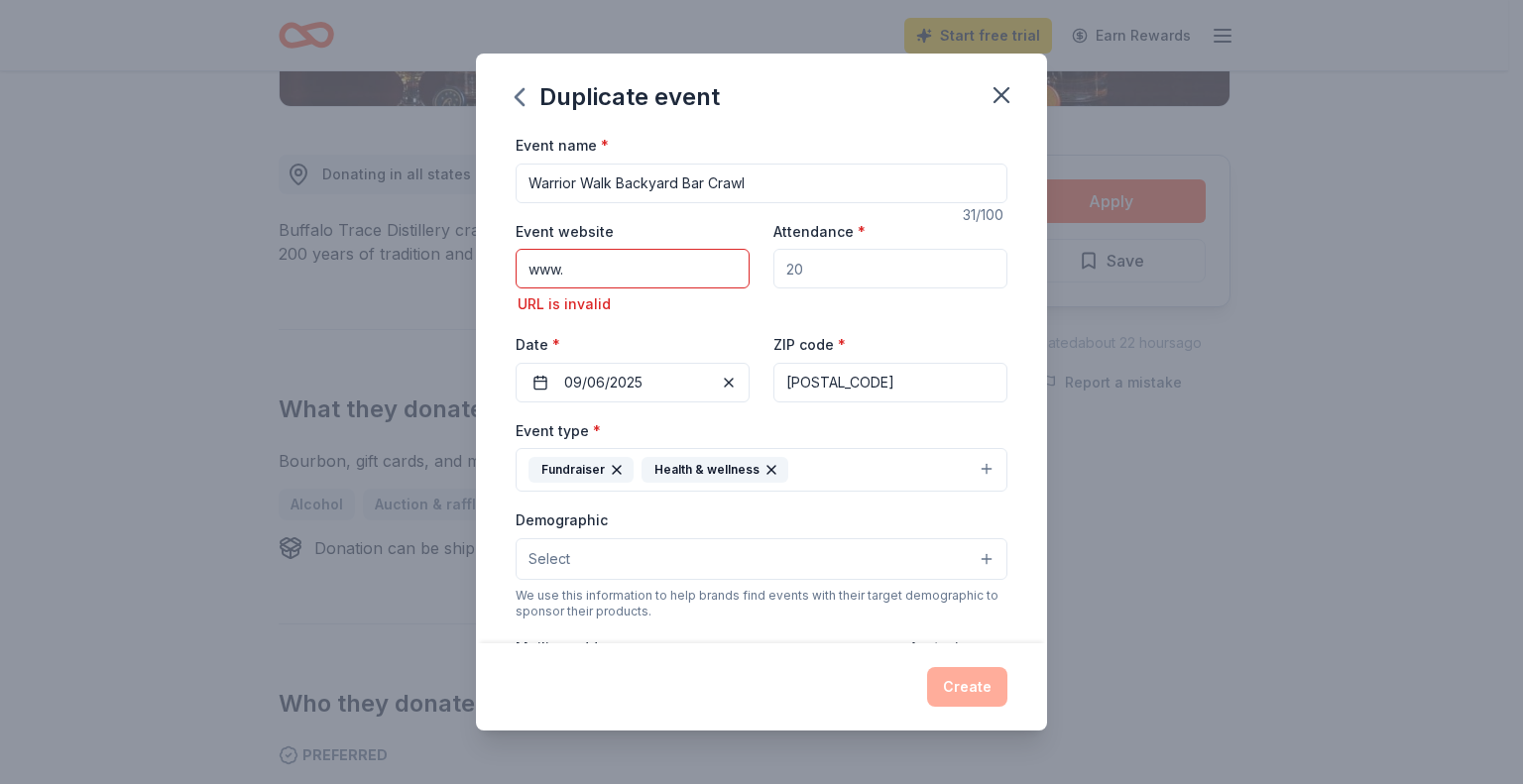 click on "www." at bounding box center [633, 269] 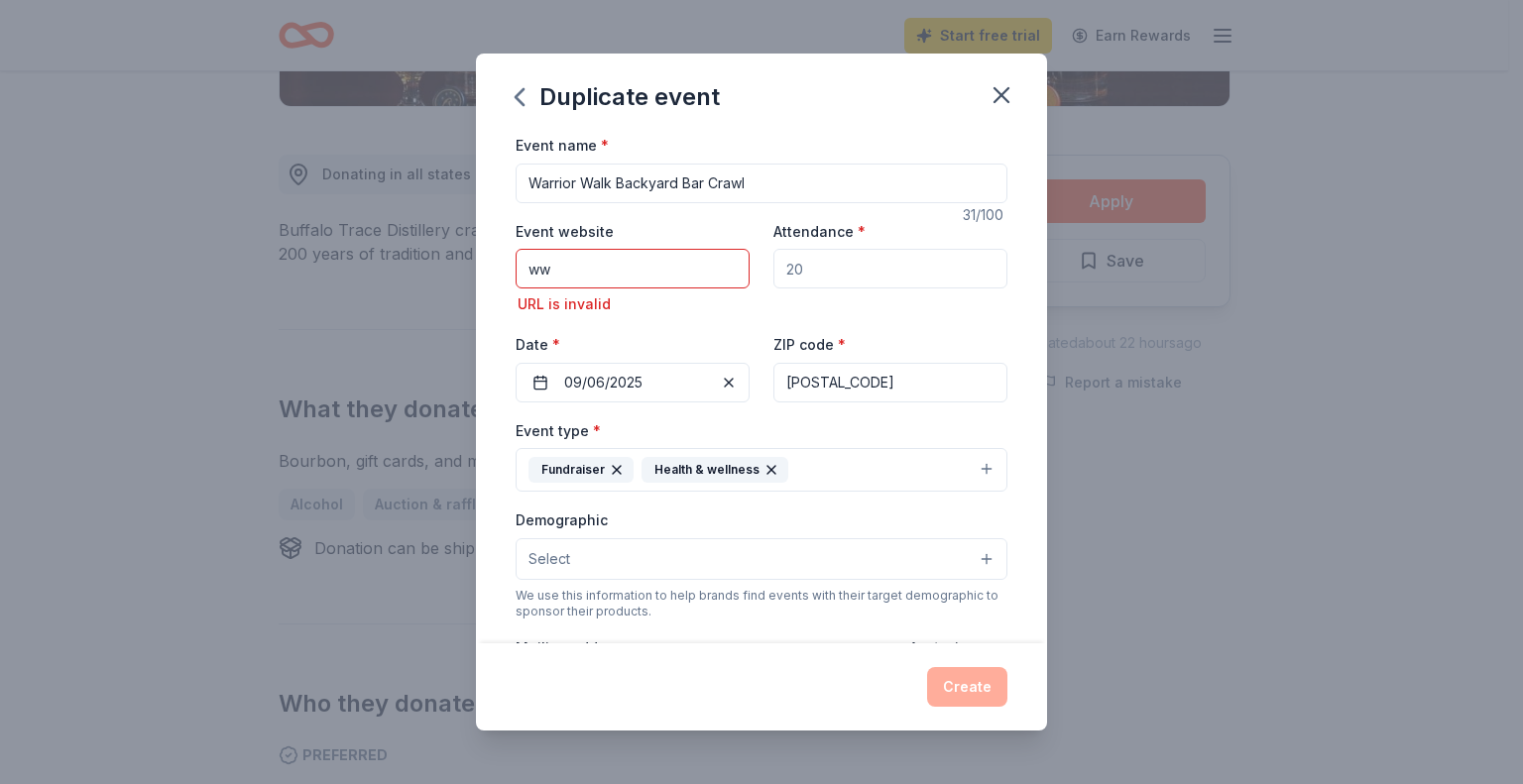 type on "w" 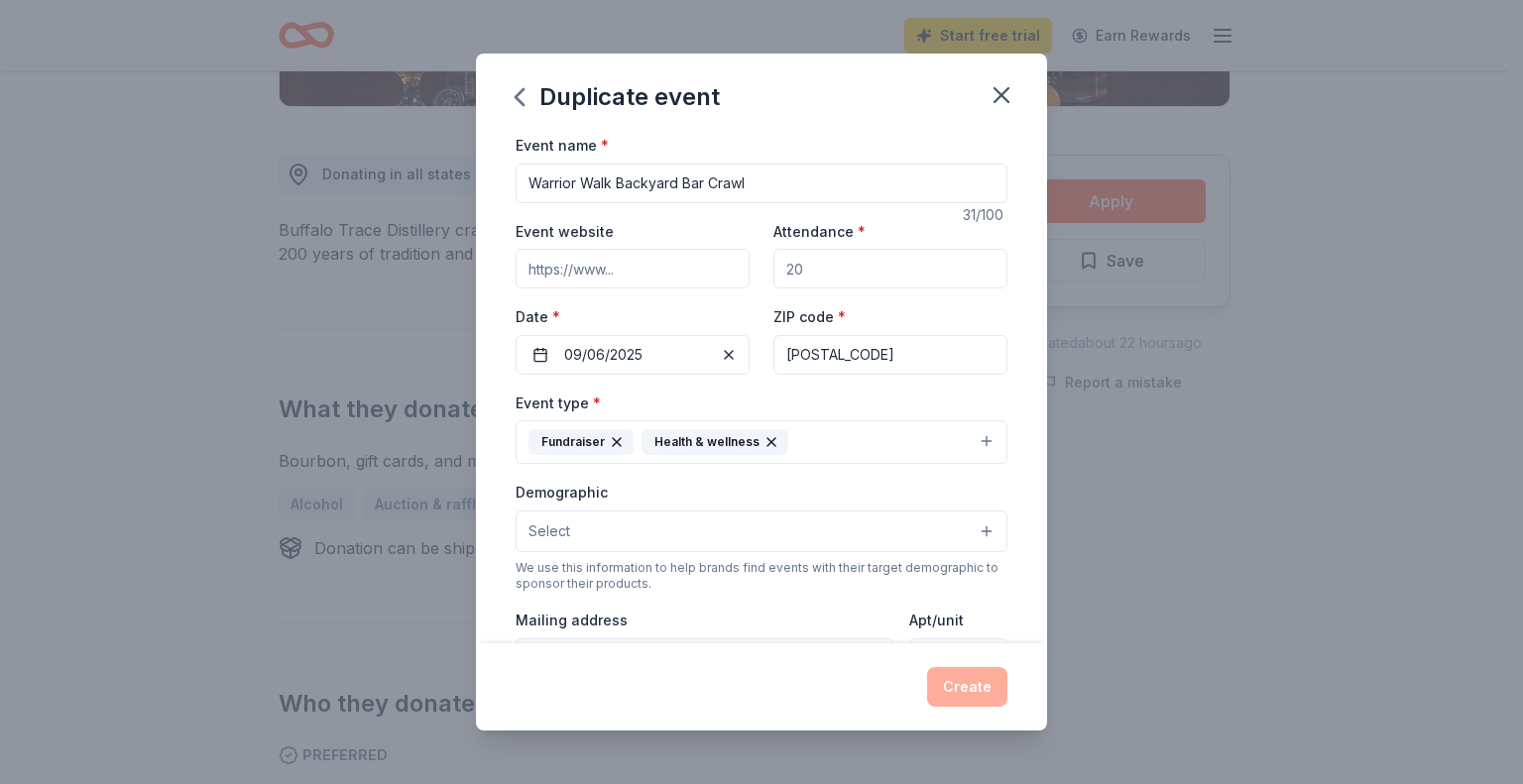 paste on "https://www.zeffy.com/en-US/ticketing/2025-warrior-walk-backyard-bar-crawl?fbclid=IwY2xjawL-SiJleHRuA2FlbQIxMQABHmD3L4rLJHrrLEp7-gBRx6HHnCfFlHc1VJcYTiv4fdAJLdbPyCHp35RK_pJt_aem_zbUbw04SyZ0X5P-4Tg1r1g" 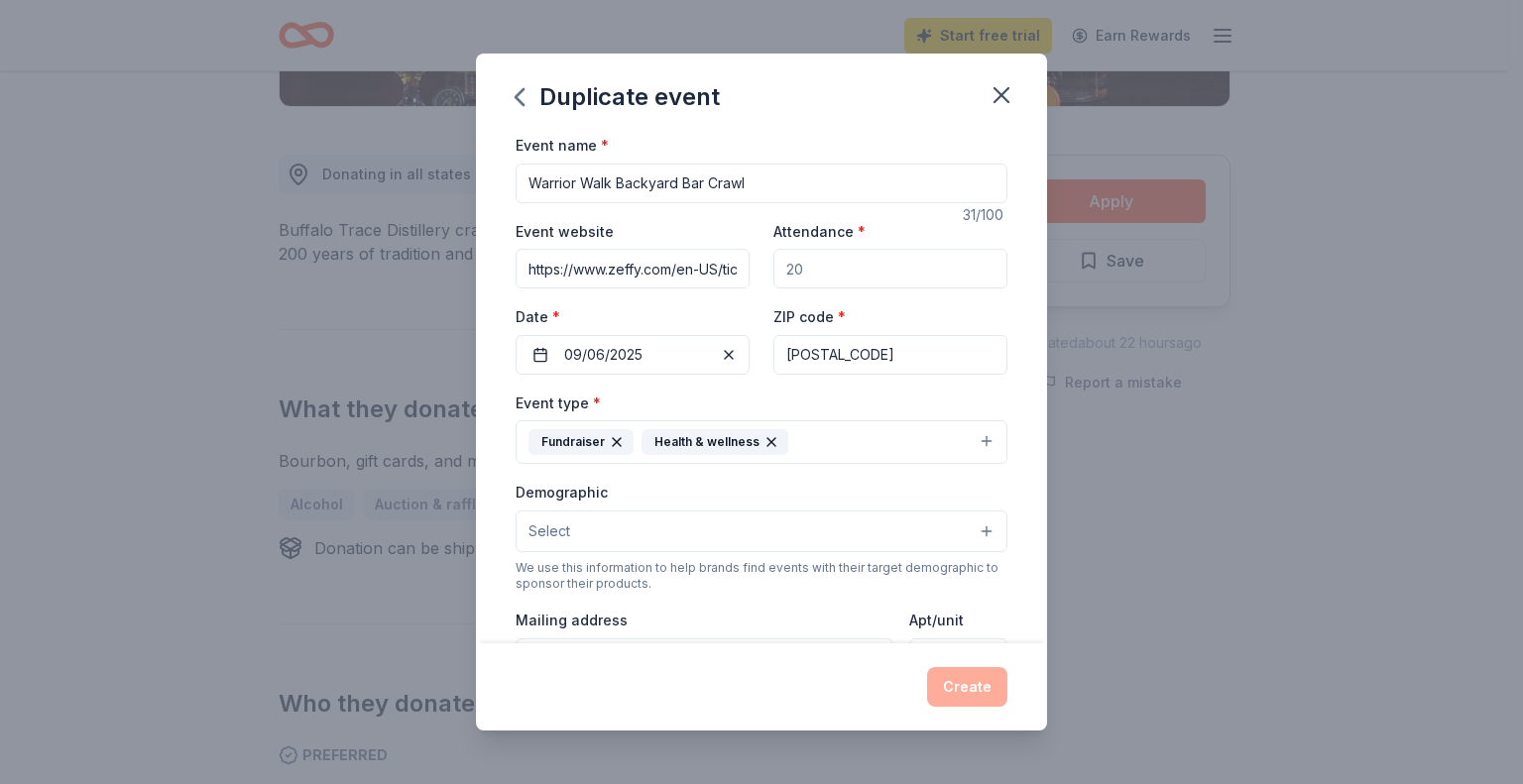 scroll, scrollTop: 0, scrollLeft: 1317, axis: horizontal 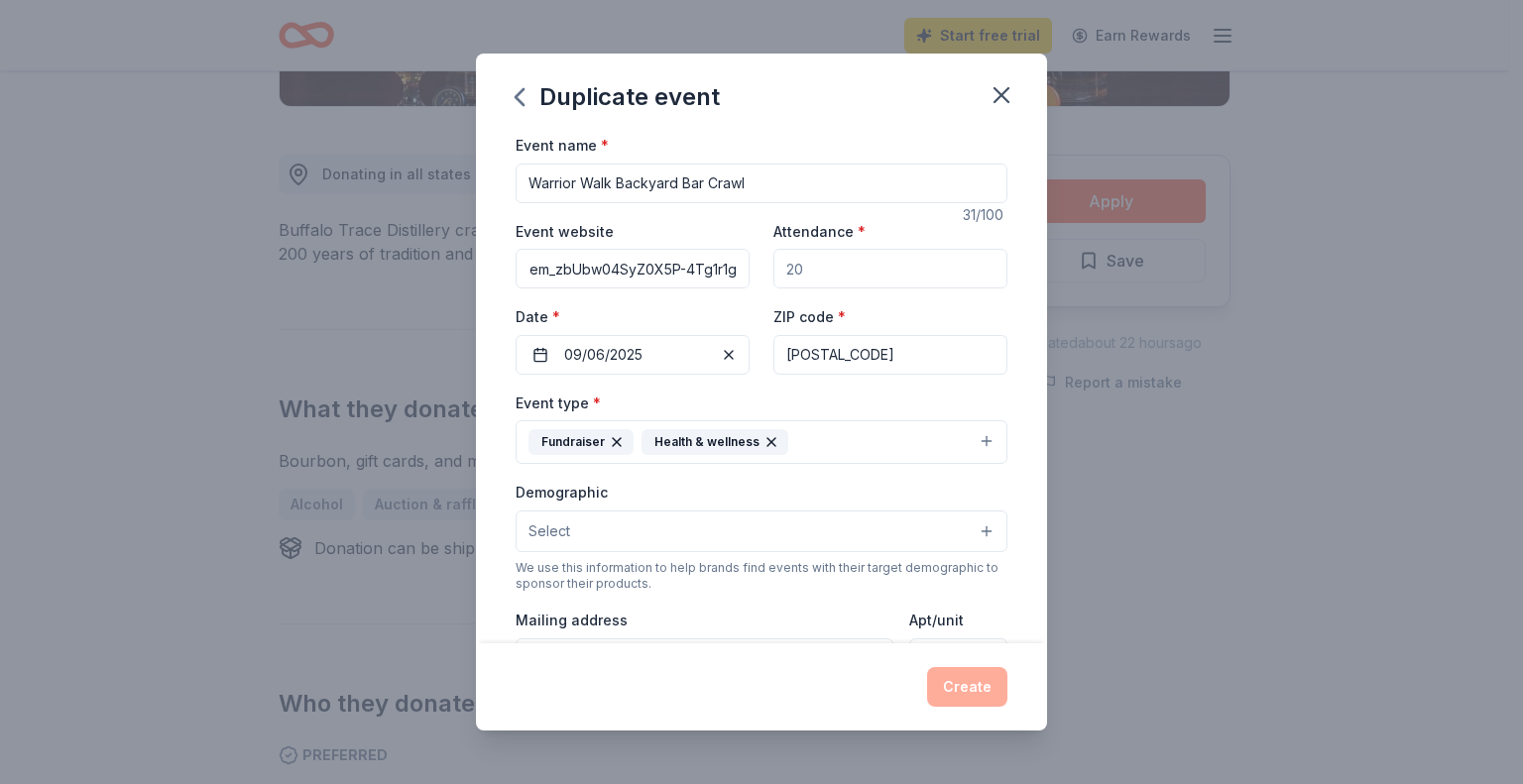 type on "https://www.zeffy.com/en-US/ticketing/2025-warrior-walk-backyard-bar-crawl?fbclid=IwY2xjawL-SiJleHRuA2FlbQIxMQABHmD3L4rLJHrrLEp7-gBRx6HHnCfFlHc1VJcYTiv4fdAJLdbPyCHp35RK_pJt_aem_zbUbw04SyZ0X5P-4Tg1r1g" 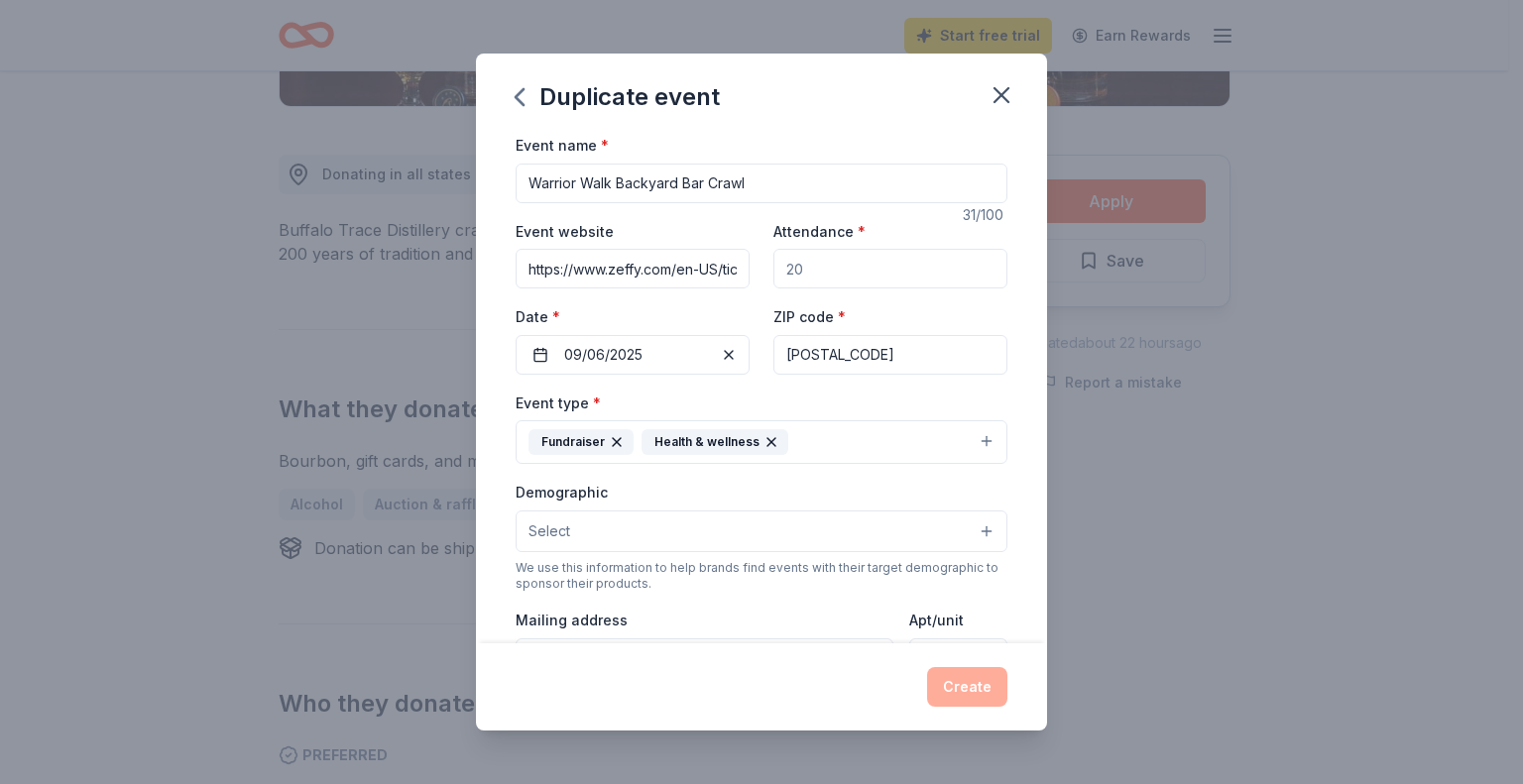 drag, startPoint x: 848, startPoint y: 271, endPoint x: 738, endPoint y: 270, distance: 110.0045 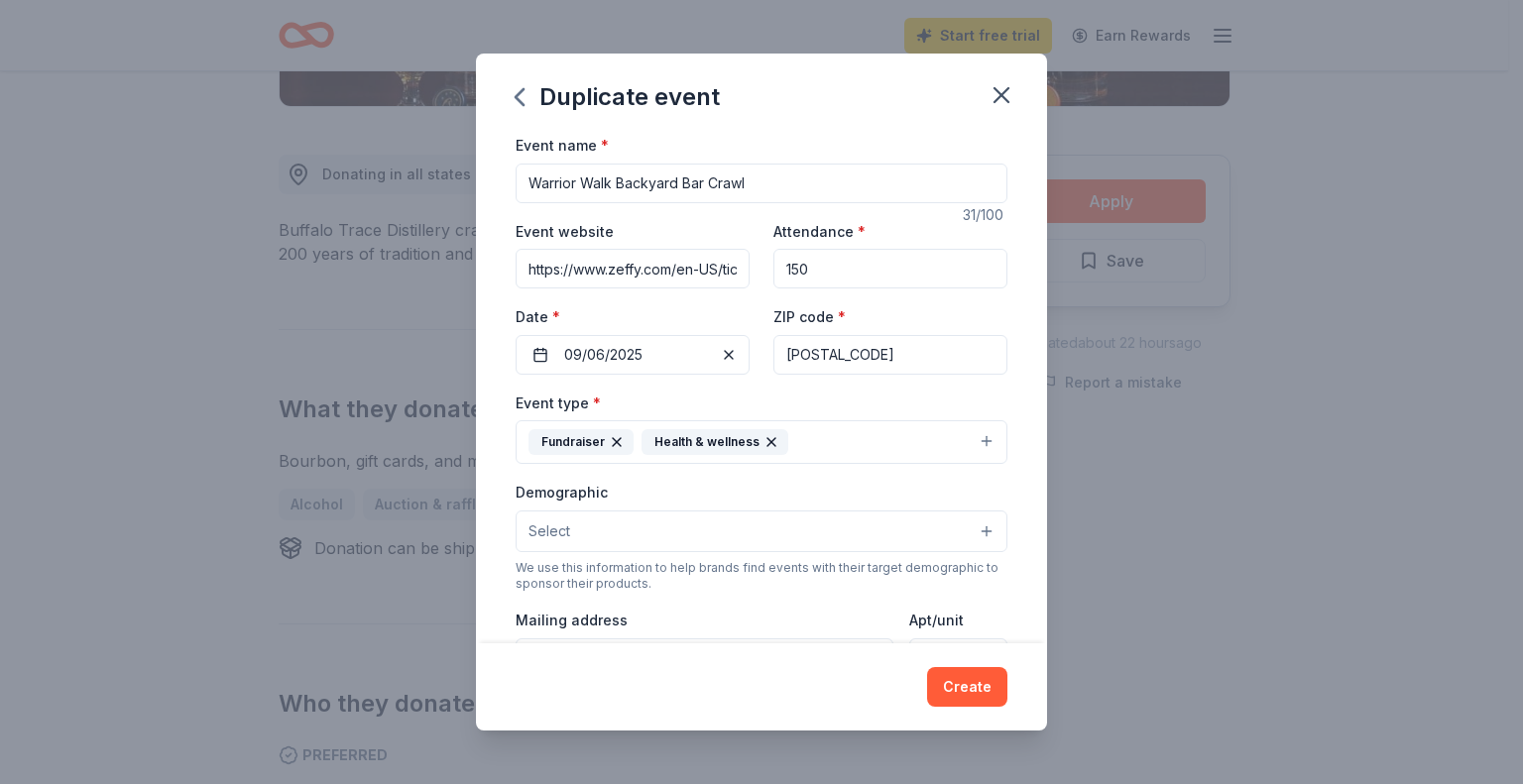 type on "150" 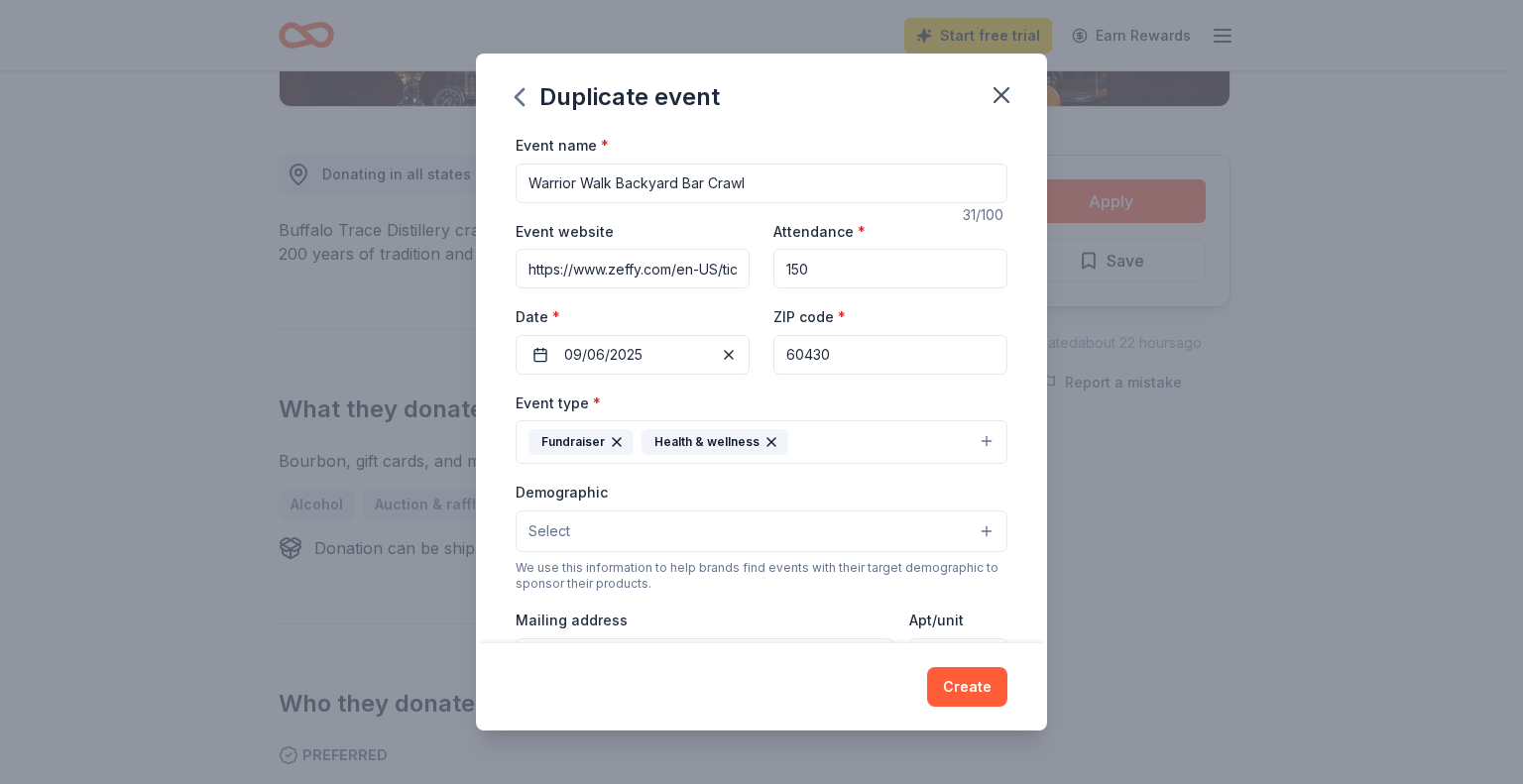type on "60430" 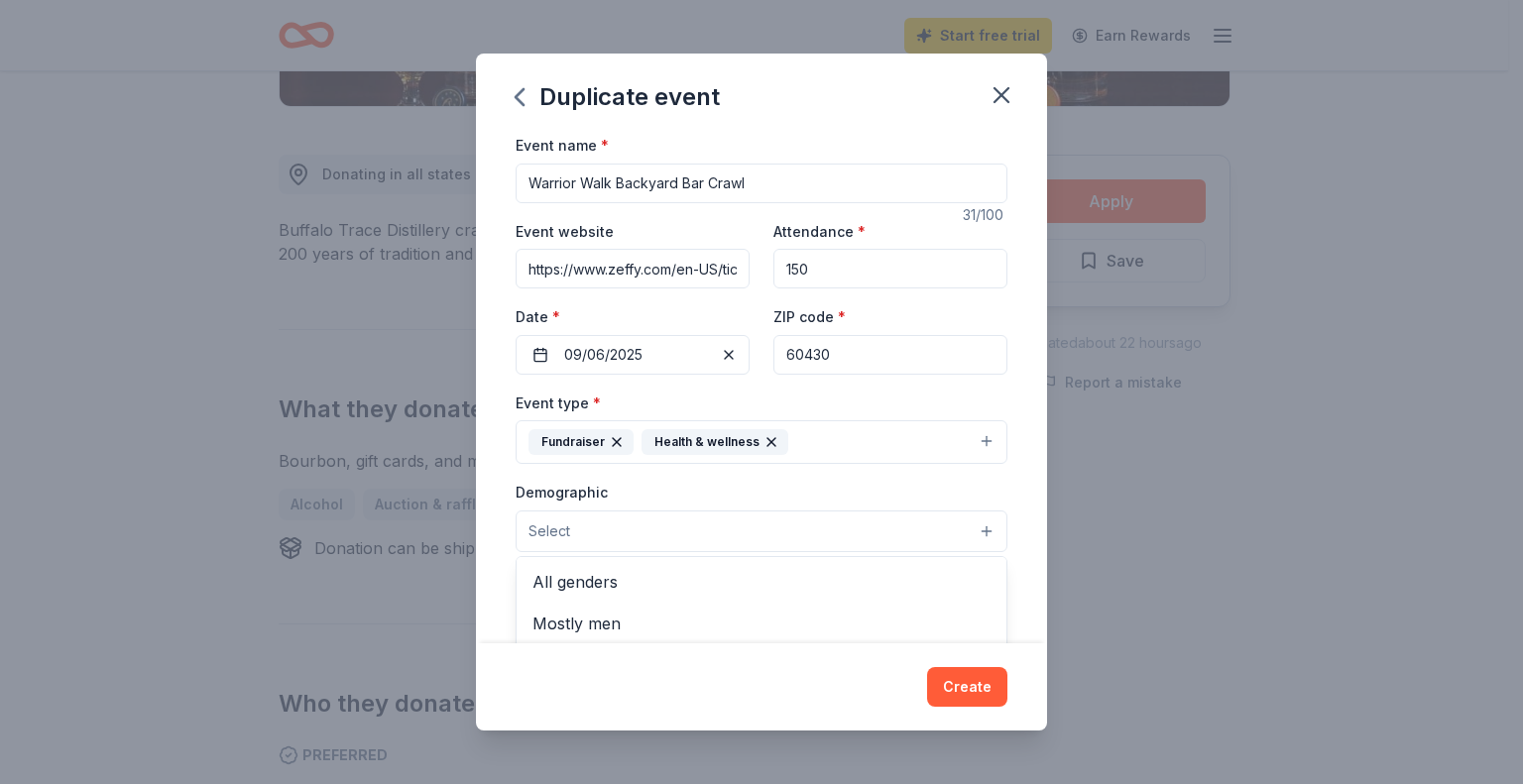 click on "Select" at bounding box center (762, 531) 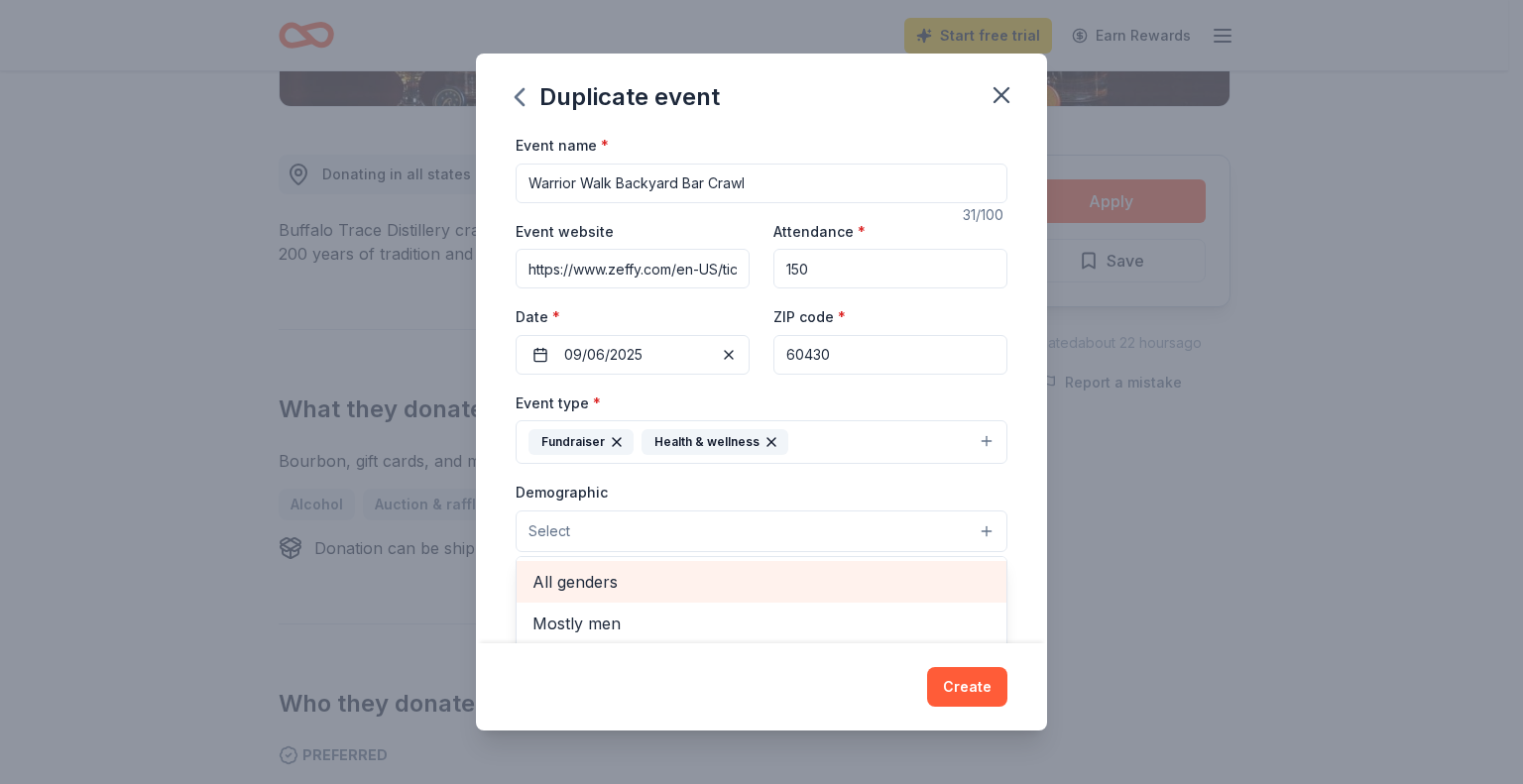 click on "All genders" at bounding box center (762, 582) 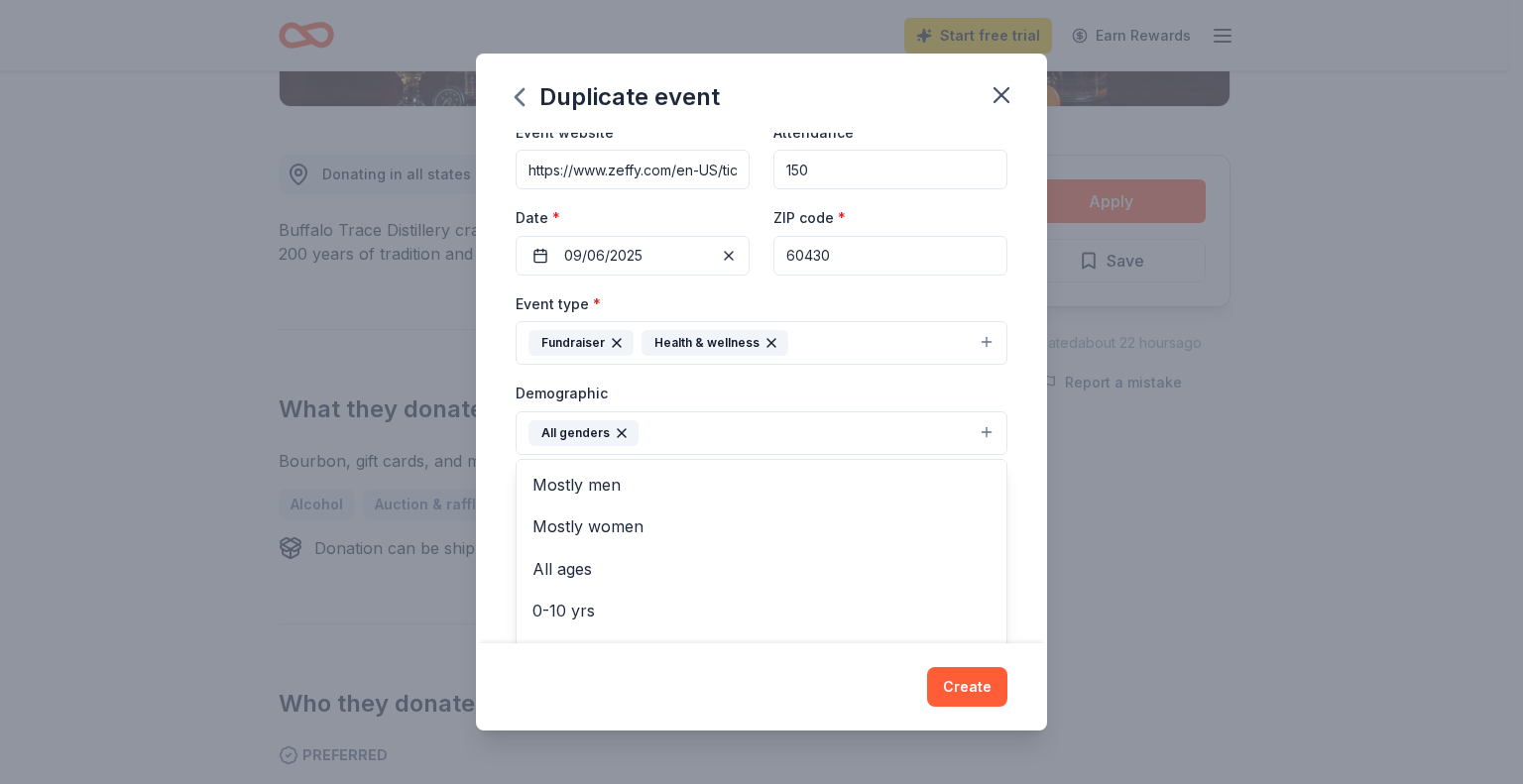 scroll, scrollTop: 198, scrollLeft: 0, axis: vertical 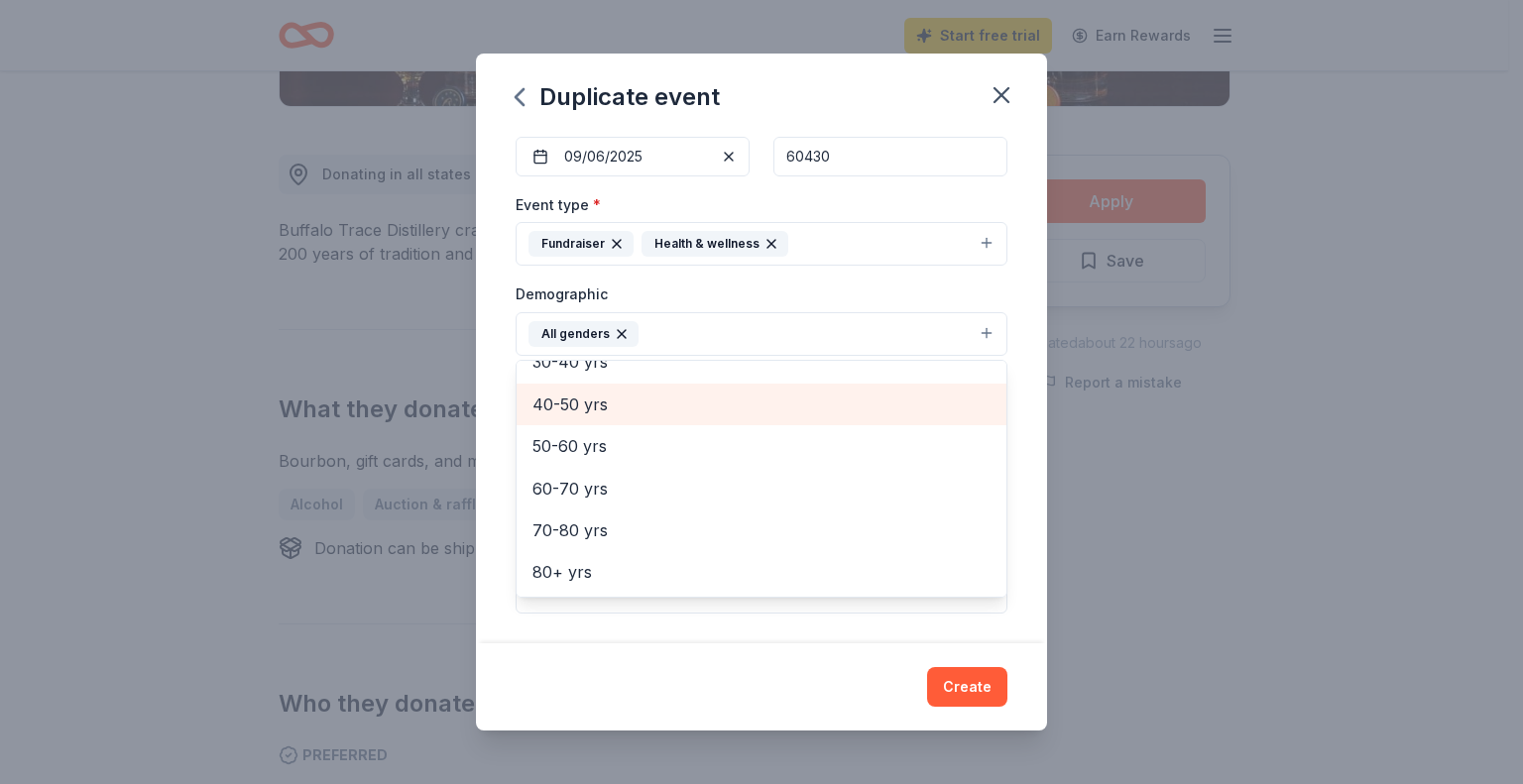 click on "40-50 yrs" at bounding box center [762, 404] 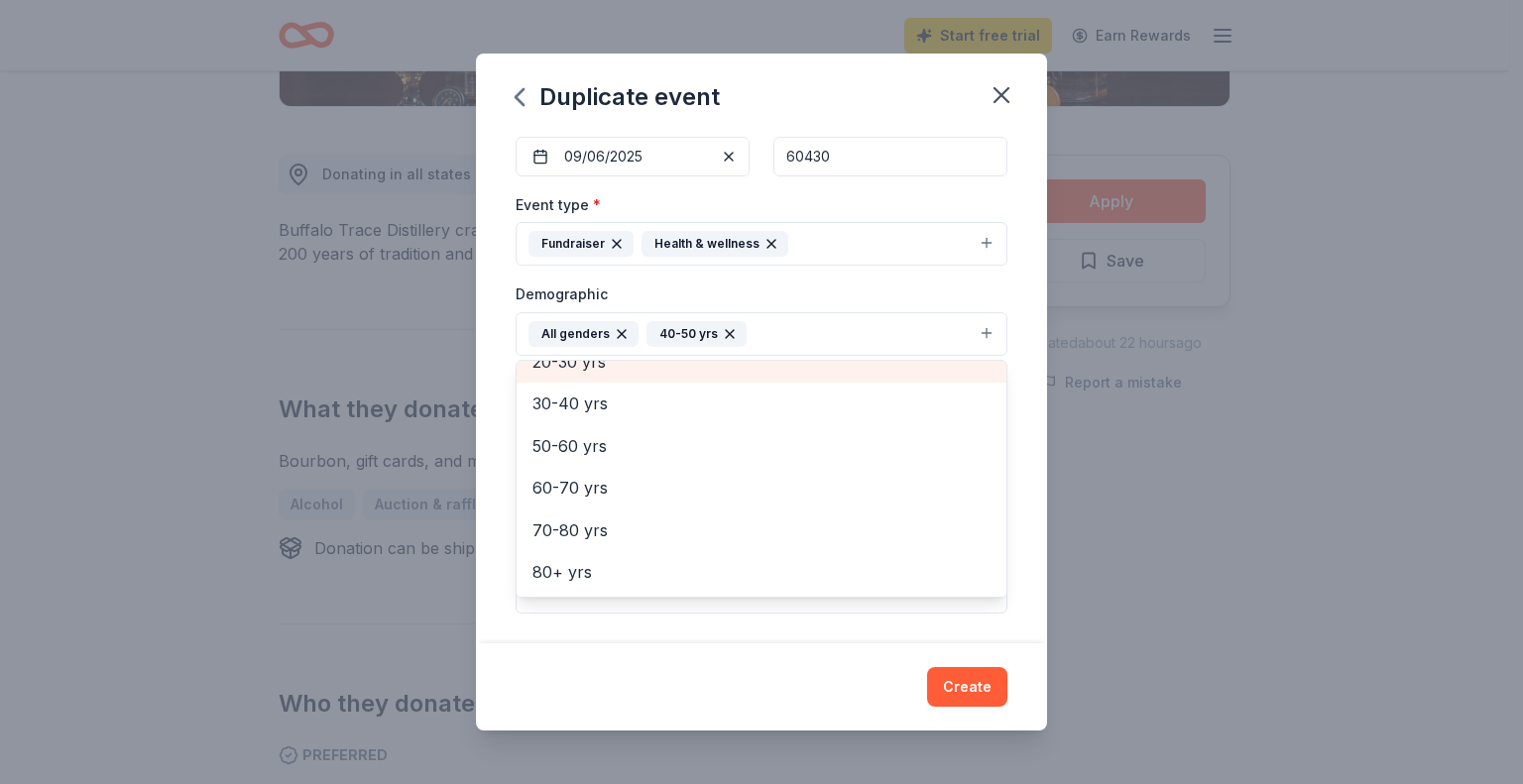 scroll, scrollTop: 171, scrollLeft: 0, axis: vertical 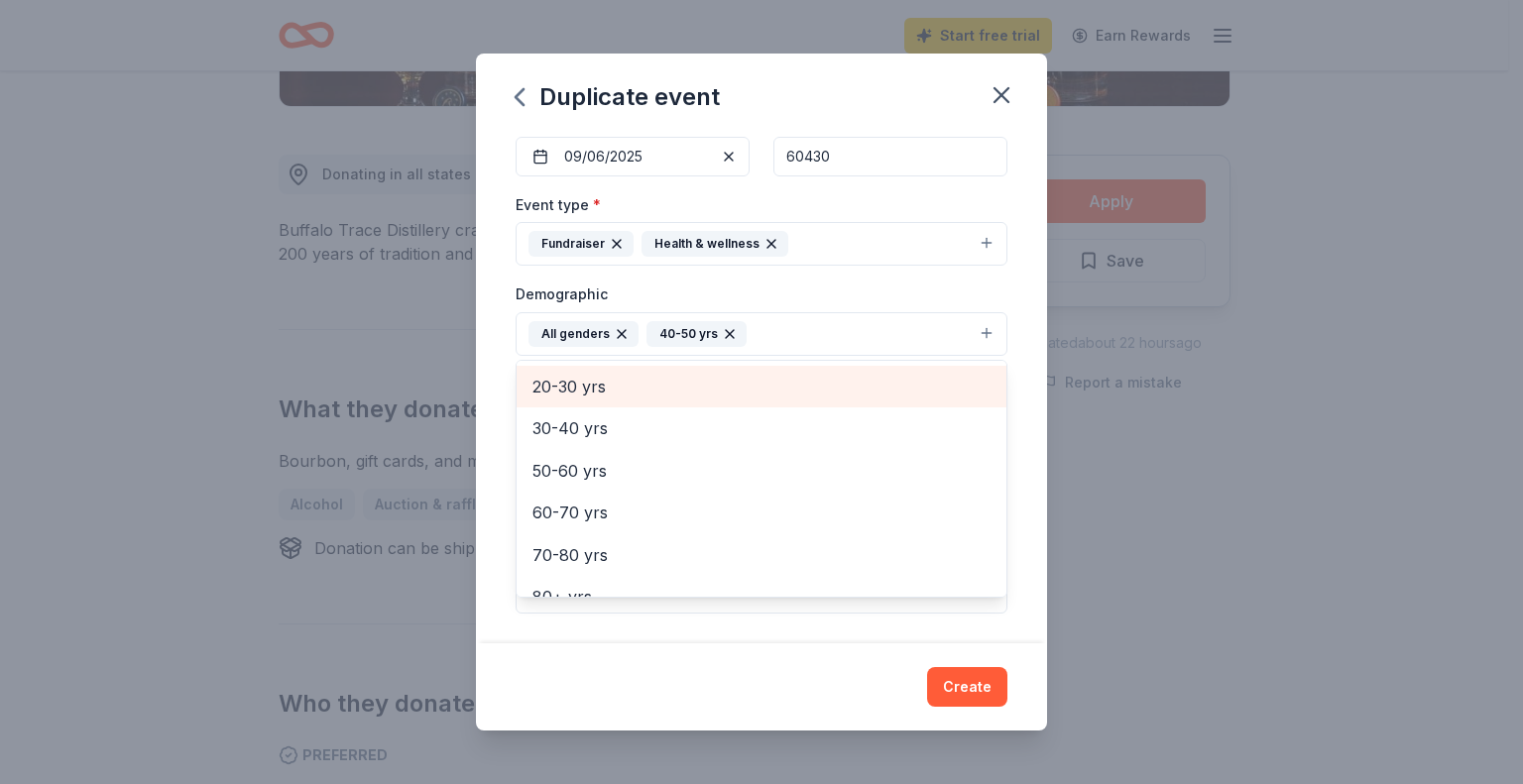click on "20-30 yrs" at bounding box center (762, 387) 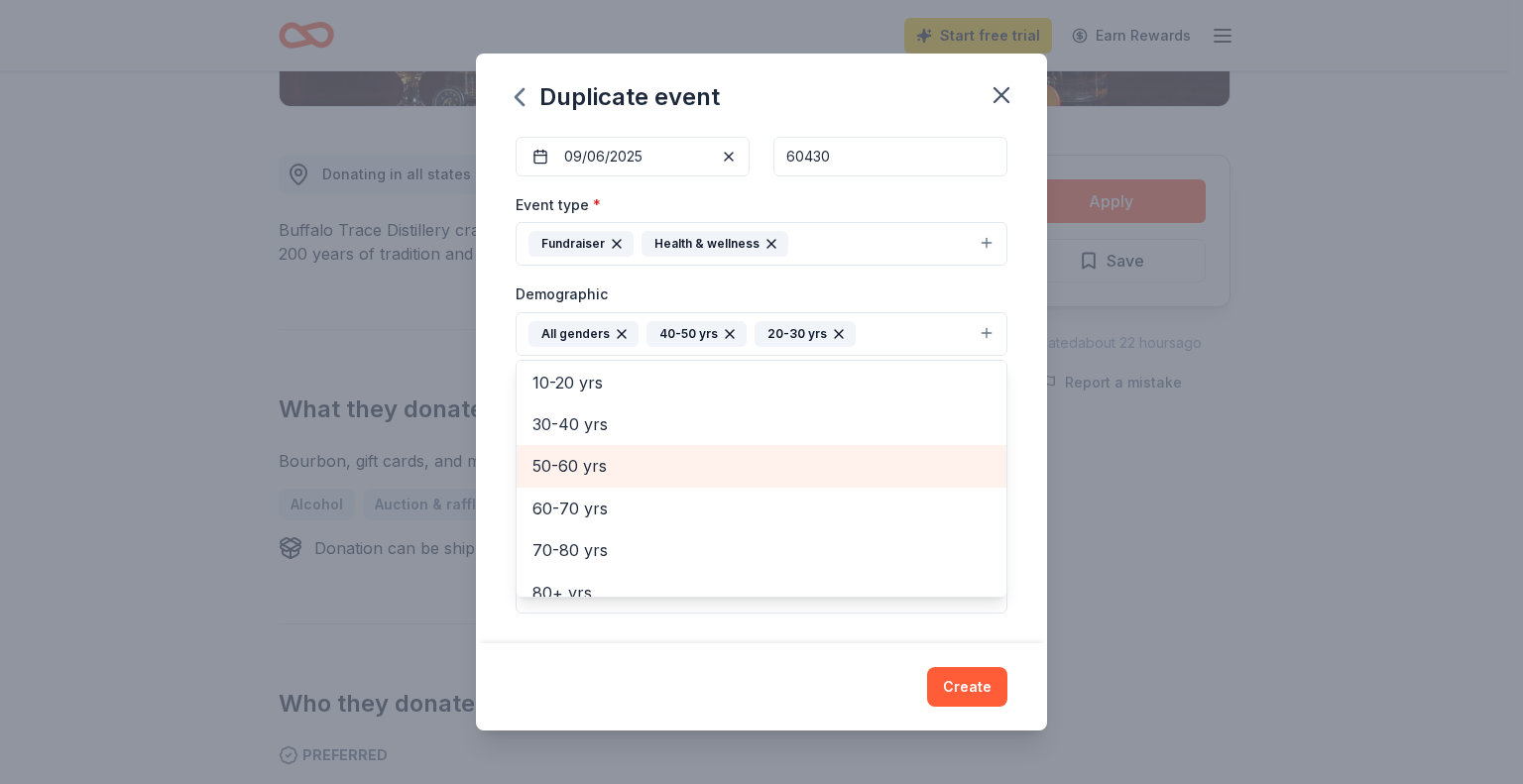 drag, startPoint x: 579, startPoint y: 460, endPoint x: 593, endPoint y: 459, distance: 14.035669 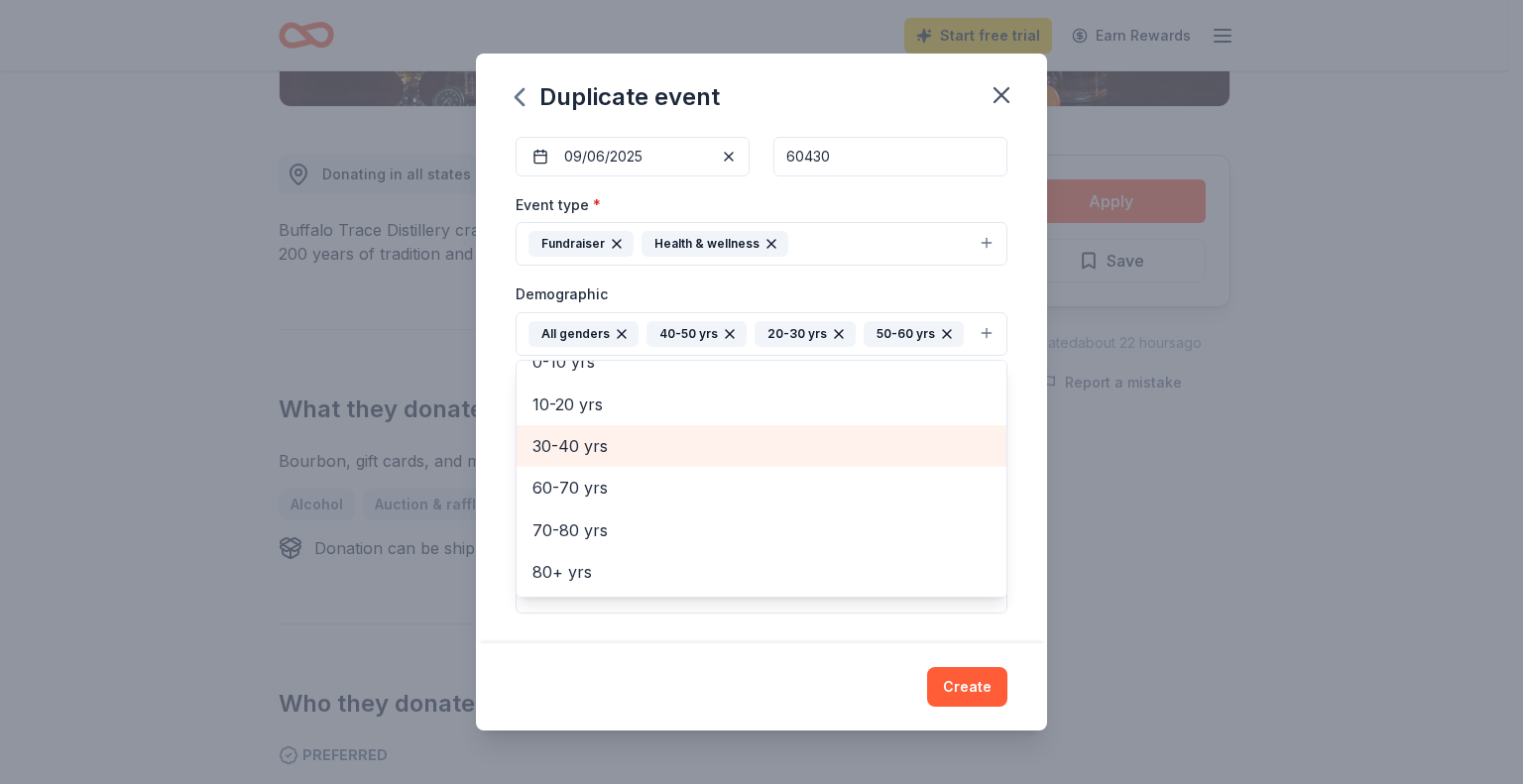 scroll, scrollTop: 396, scrollLeft: 0, axis: vertical 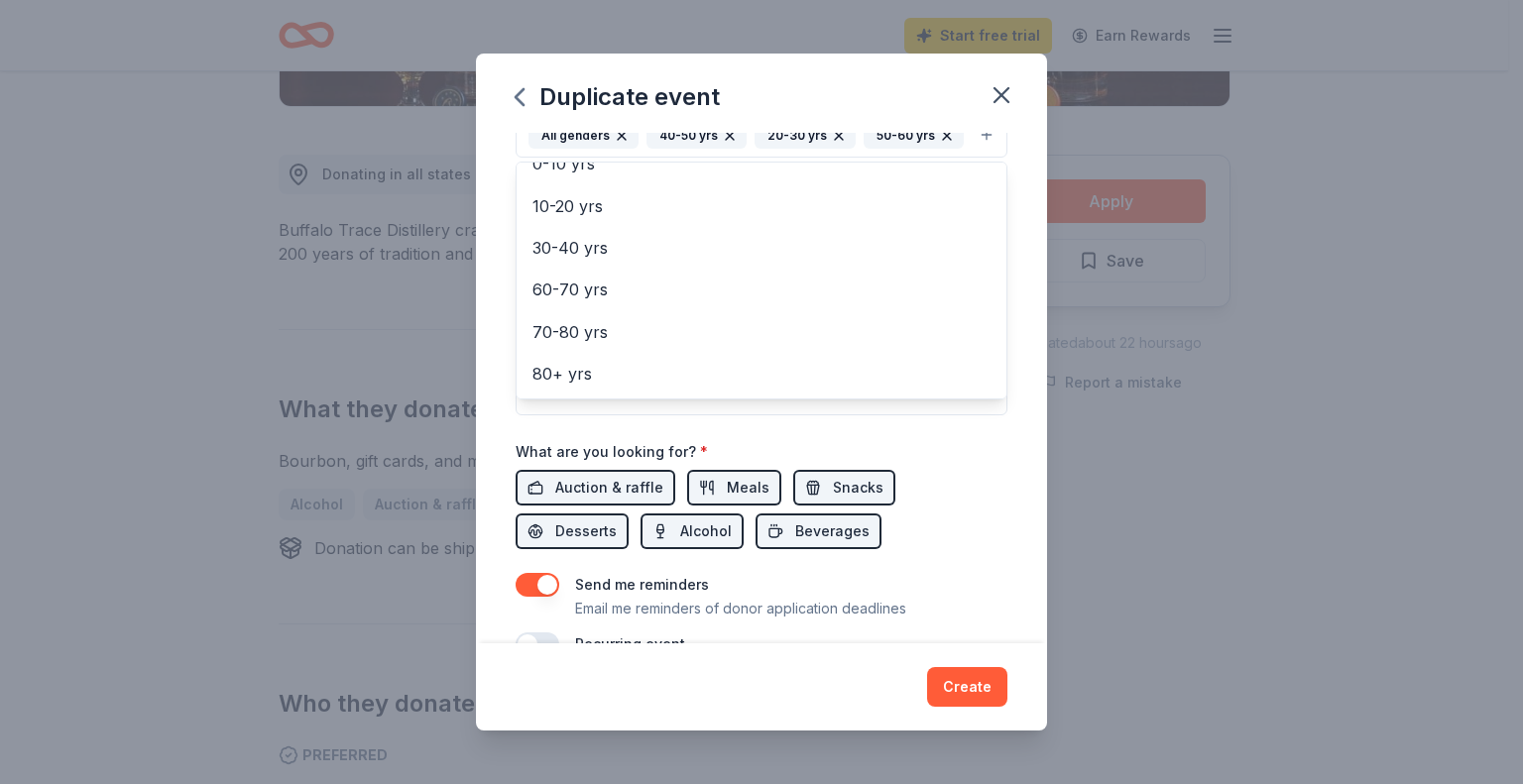 click on "Event name * Warrior Walk Backyard Bar Crawl 31 /100 Event website https://www.zeffy.com/en-US/ticketing/2025-warrior-walk-backyard-bar-crawl?fbclid=IwY2xjawL-SiJleHRuA2FlbQIxMQABHmD3L4rLJHrrLEp7-gBRx6HHnCfFlHc1VJcYTiv4fdAJLdbPyCHp35RK_pJt_aem_zbUbw04SyZ0X5P-4Tg1r1g Attendance * 150 Date * [DATE] ZIP code * [POSTAL_CODE] Event type * Fundraiser Health & wellness Demographic All genders 40-50 yrs 20-30 yrs 50-60 yrs Mostly men Mostly women All ages 0-10 yrs 10-20 yrs 30-40 yrs 60-70 yrs 70-80 yrs 80+ yrs We use this information to help brands find events with their target demographic to sponsor their products. Mailing address [NUMBER] [STREET], [CITY], [STATE], [POSTAL_CODE] Apt/unit Description What are you looking for? * Auction & raffle Meals Snacks Desserts Alcohol Beverages Send me reminders Email me reminders of donor application deadlines Recurring event Copy donors Saved Applied Approved Received Declined Not interested" at bounding box center [762, 388] 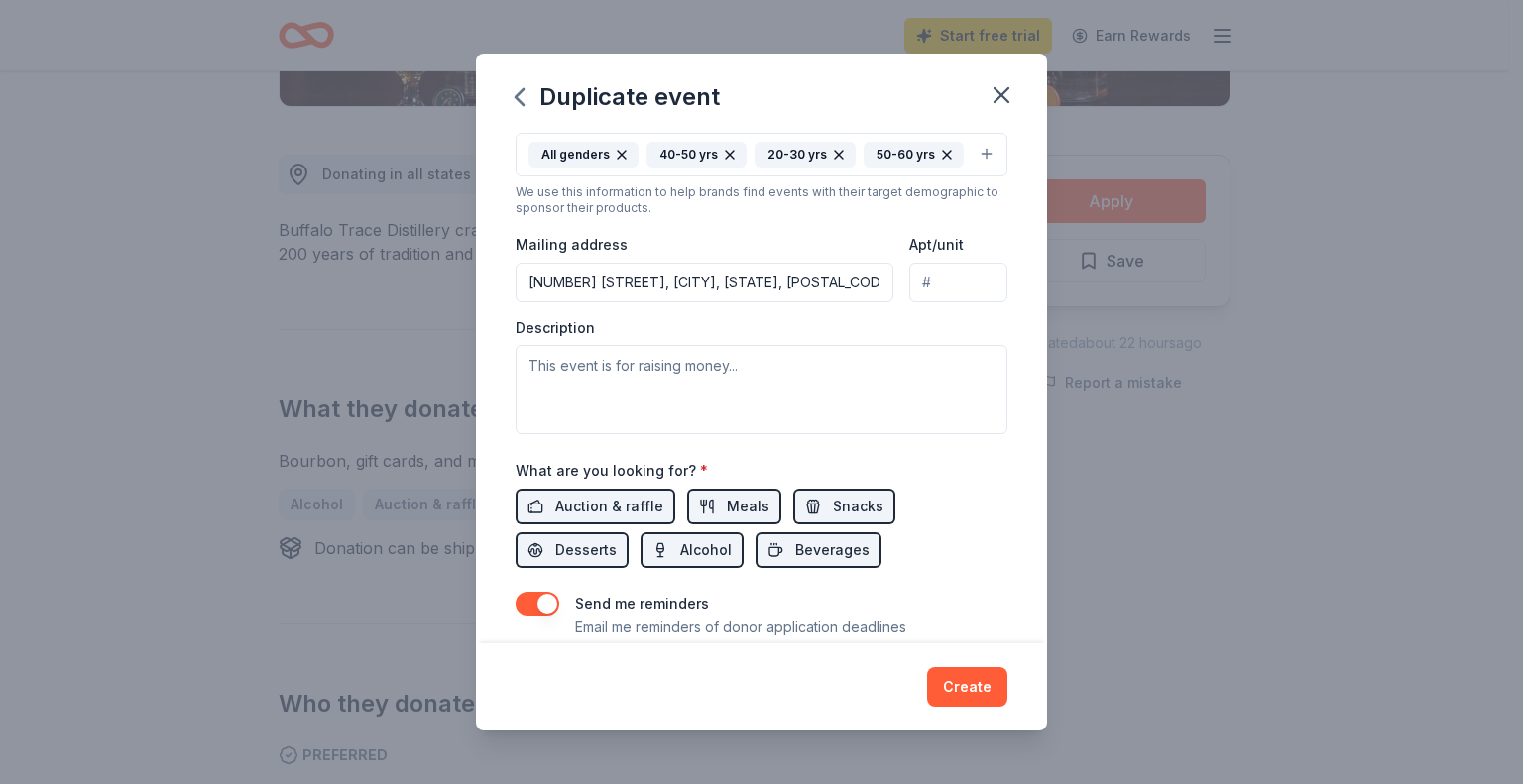scroll, scrollTop: 279, scrollLeft: 0, axis: vertical 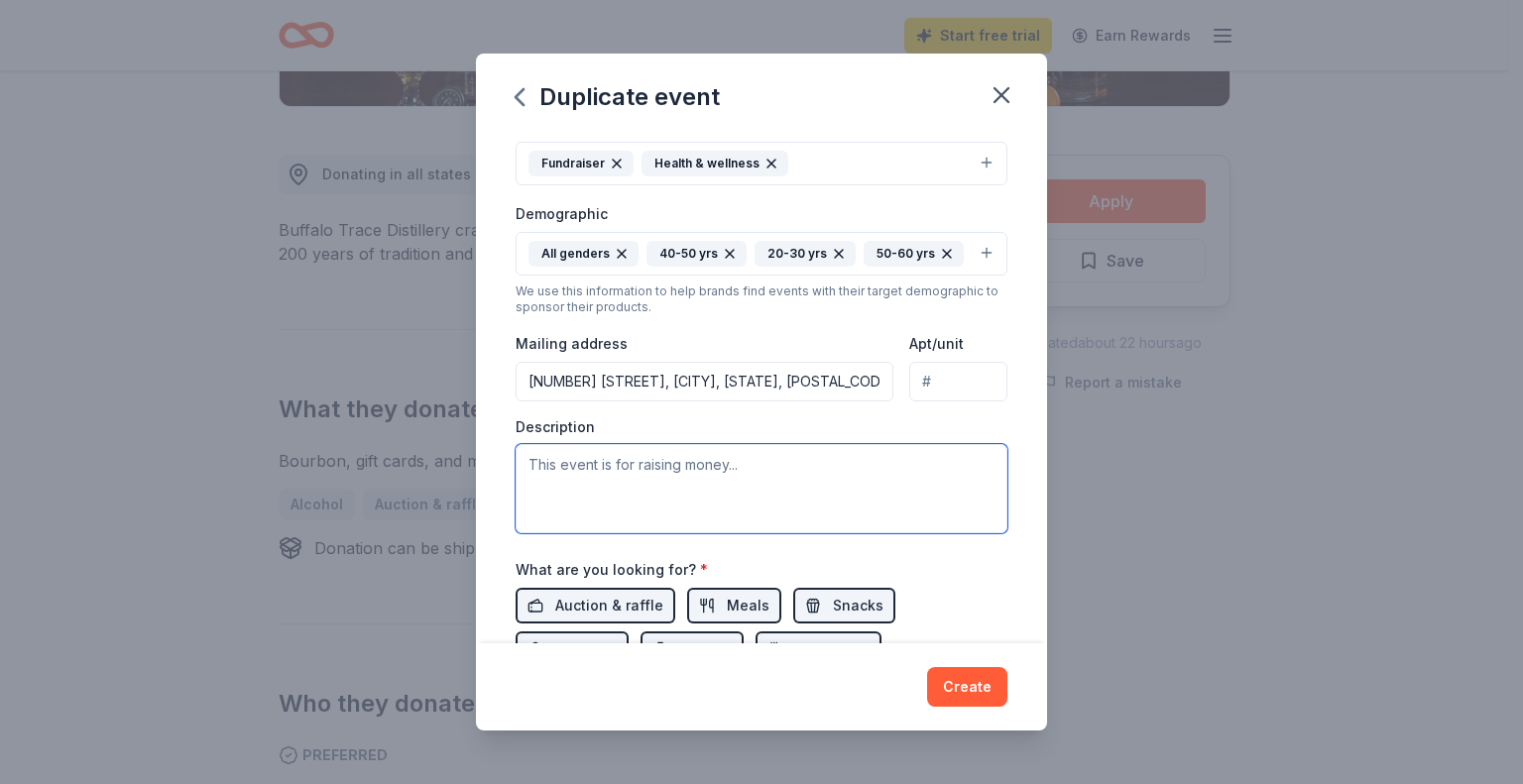click at bounding box center (762, 489) 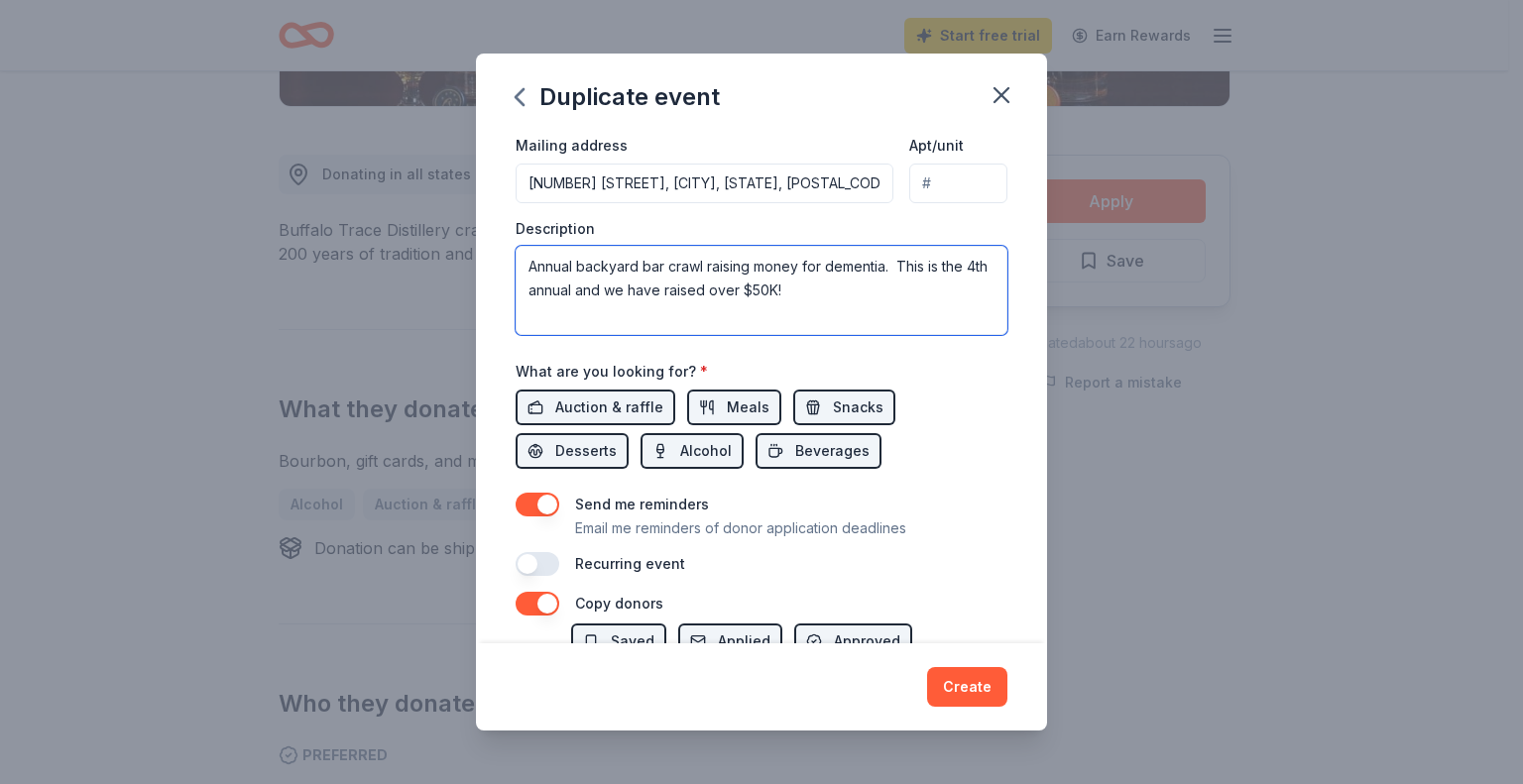 scroll, scrollTop: 576, scrollLeft: 0, axis: vertical 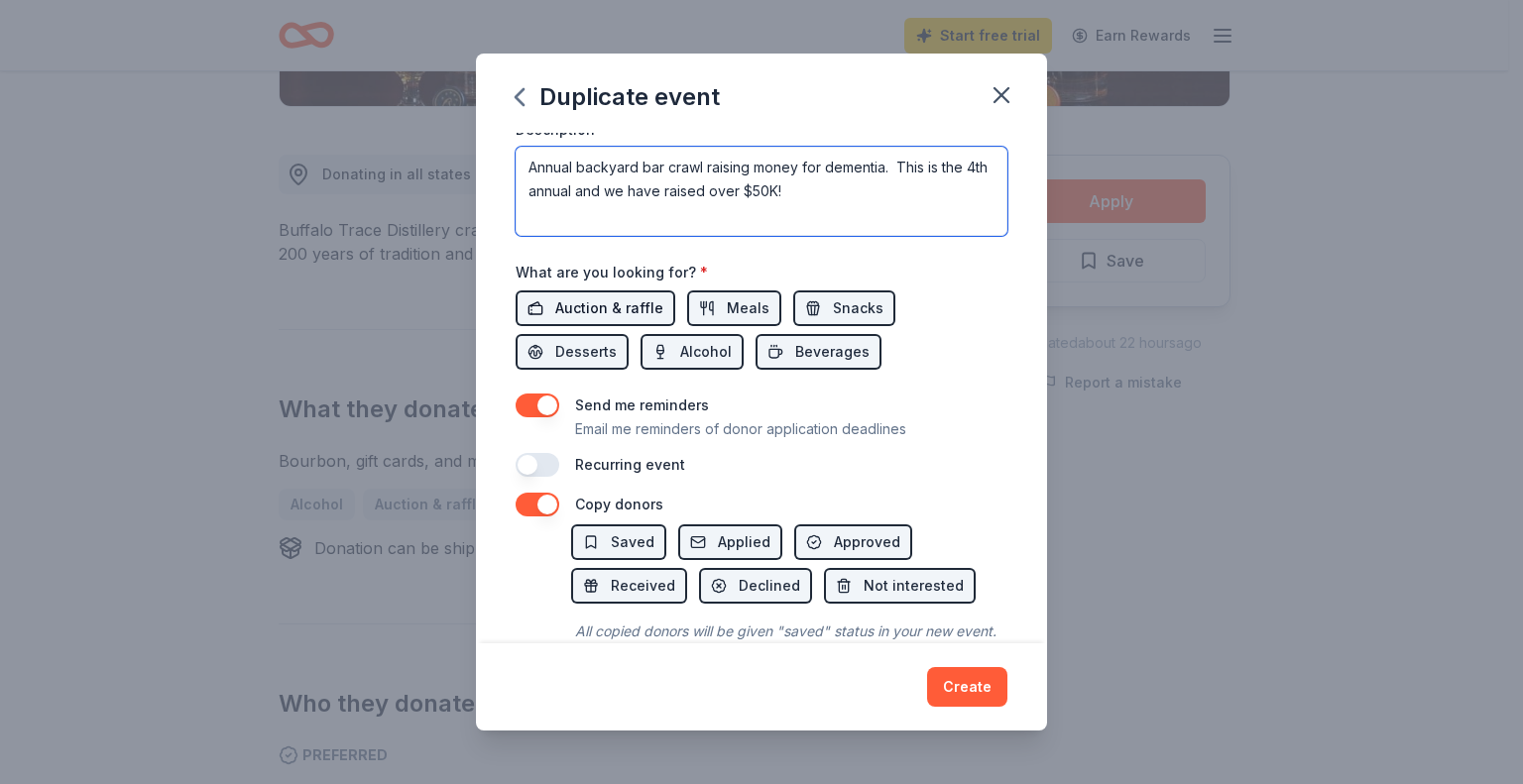 type on "Annual backyard bar crawl raising money for dementia.  This is the 4th annual and we have raised over $50K!" 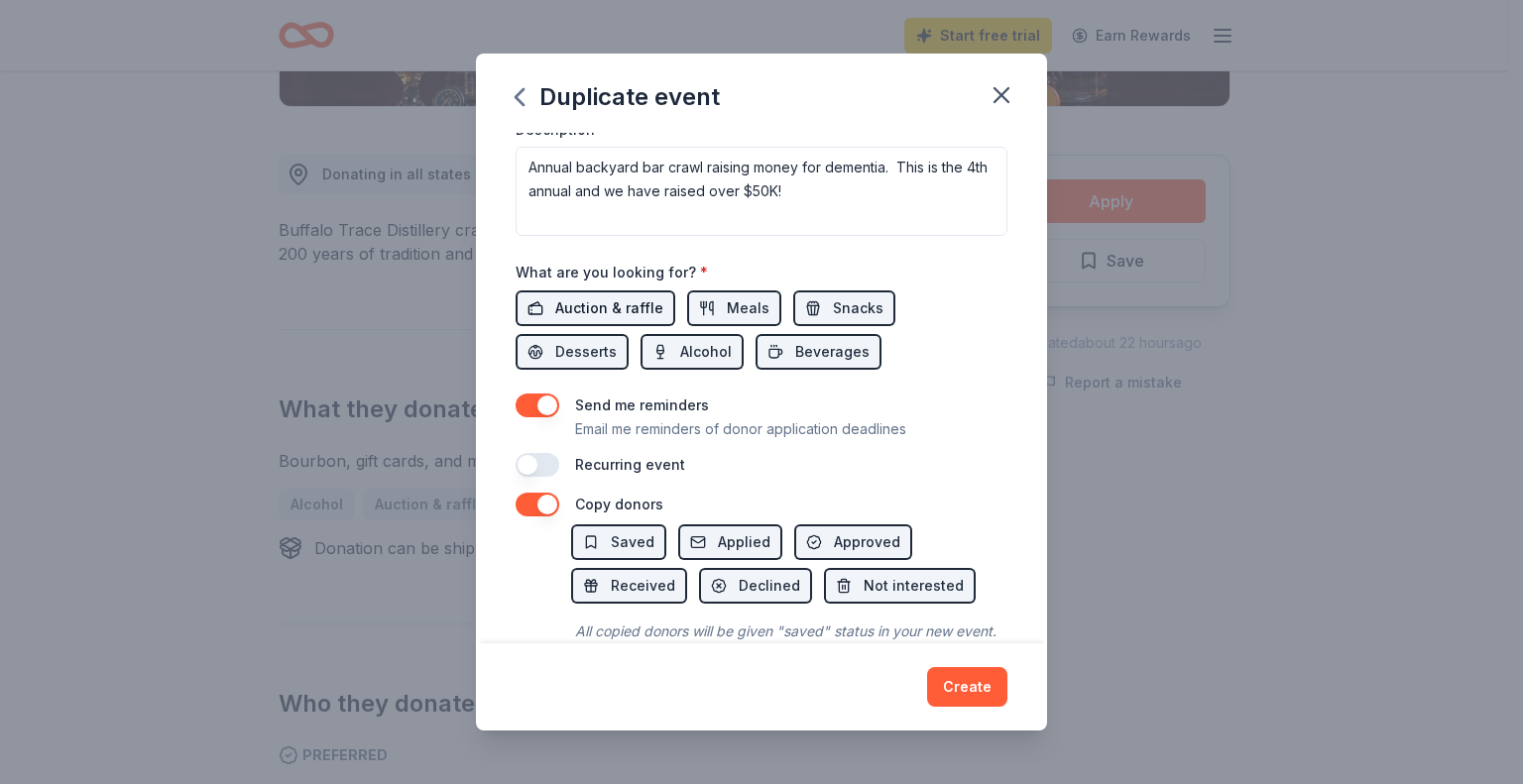 click on "Auction & raffle" at bounding box center [609, 308] 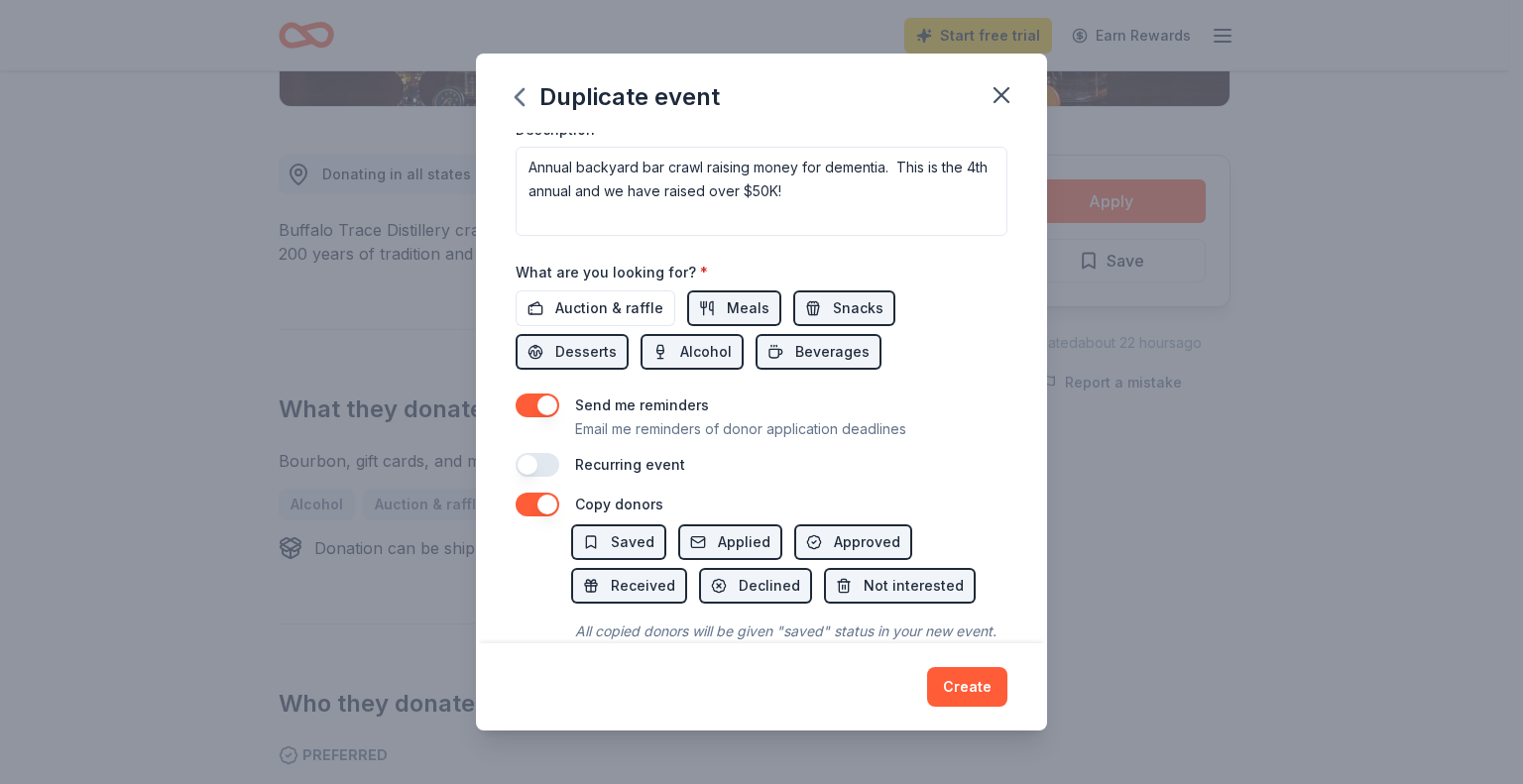 scroll, scrollTop: 657, scrollLeft: 0, axis: vertical 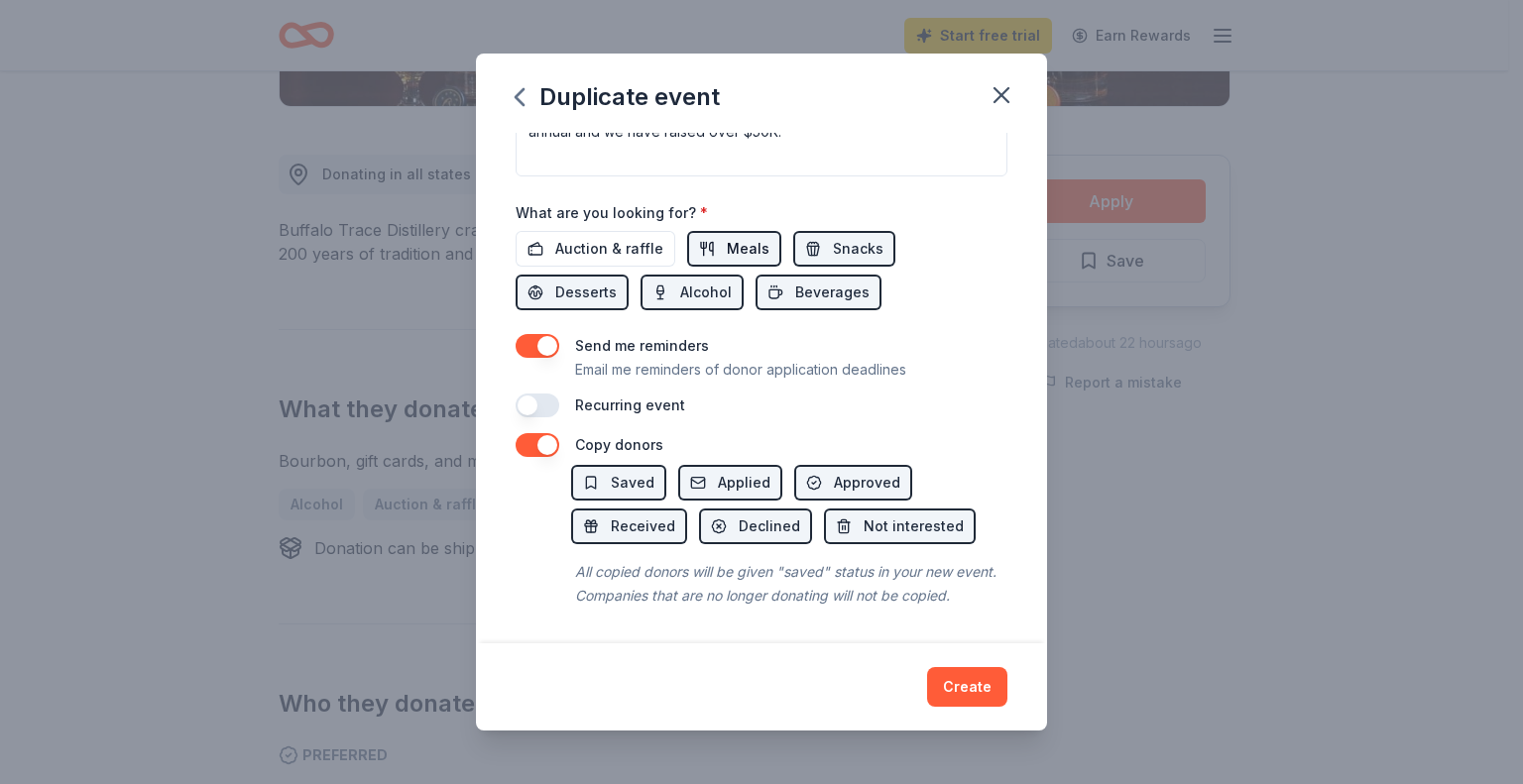 click on "Meals" at bounding box center [734, 249] 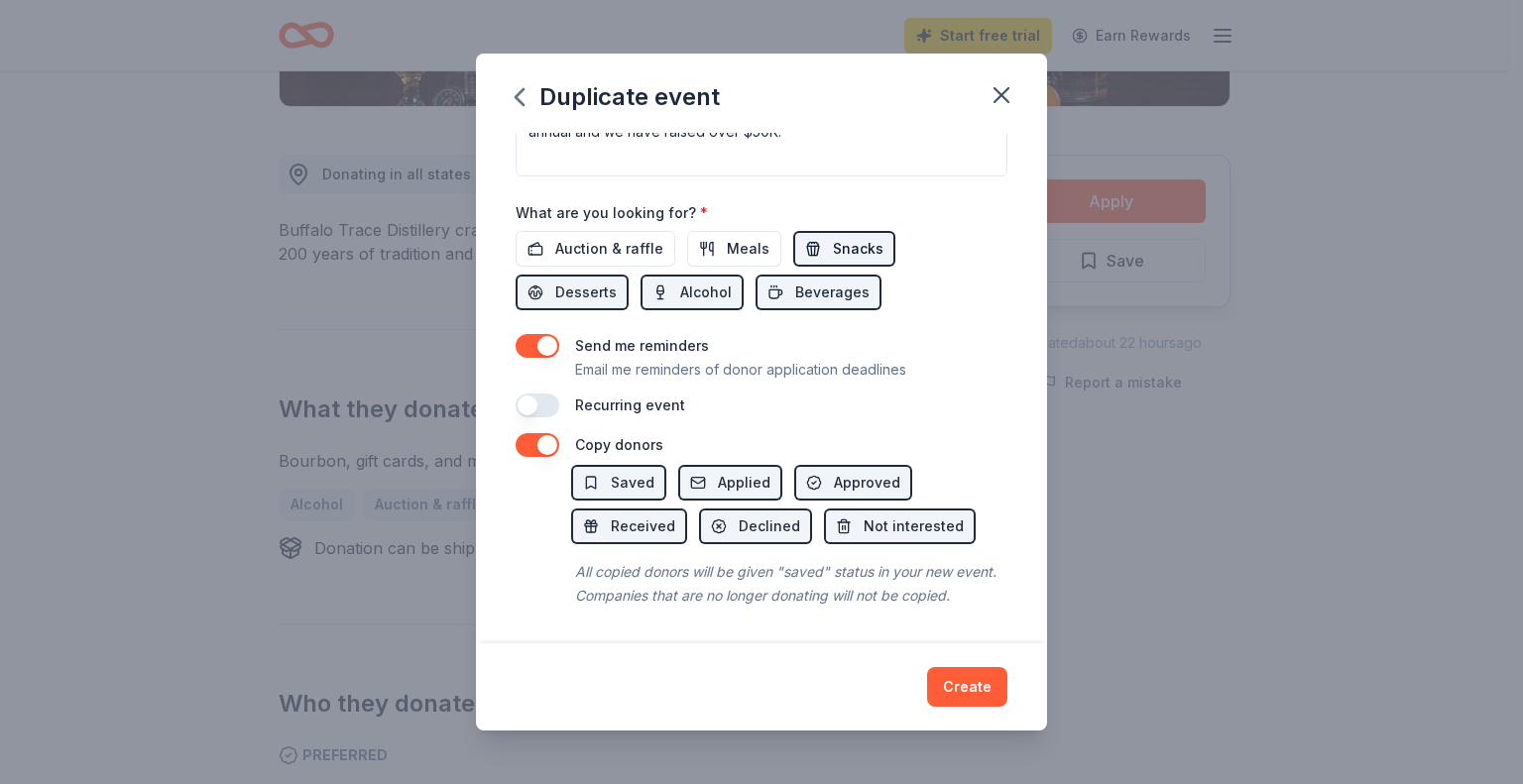 click on "Snacks" at bounding box center [858, 249] 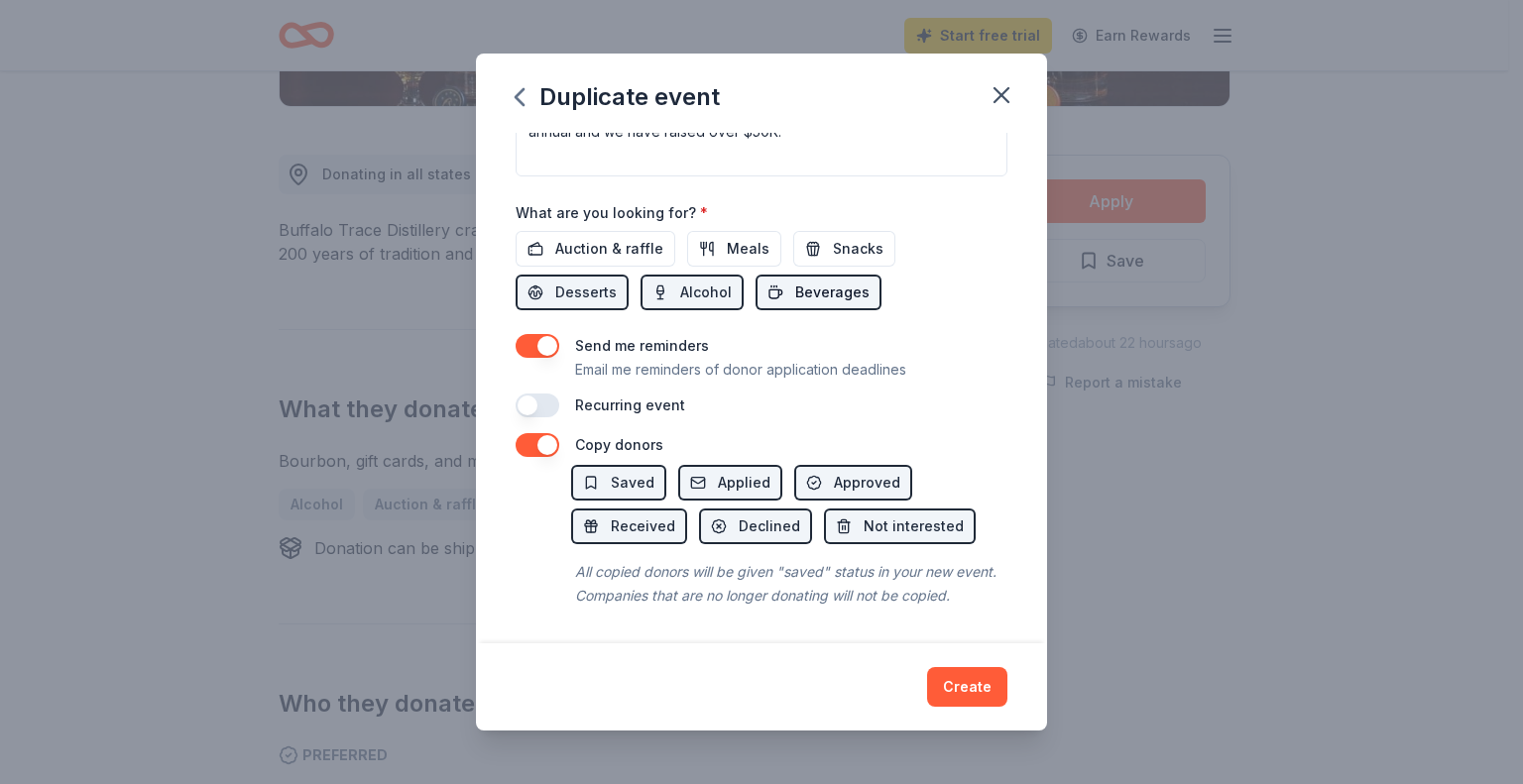 click on "Beverages" at bounding box center (832, 292) 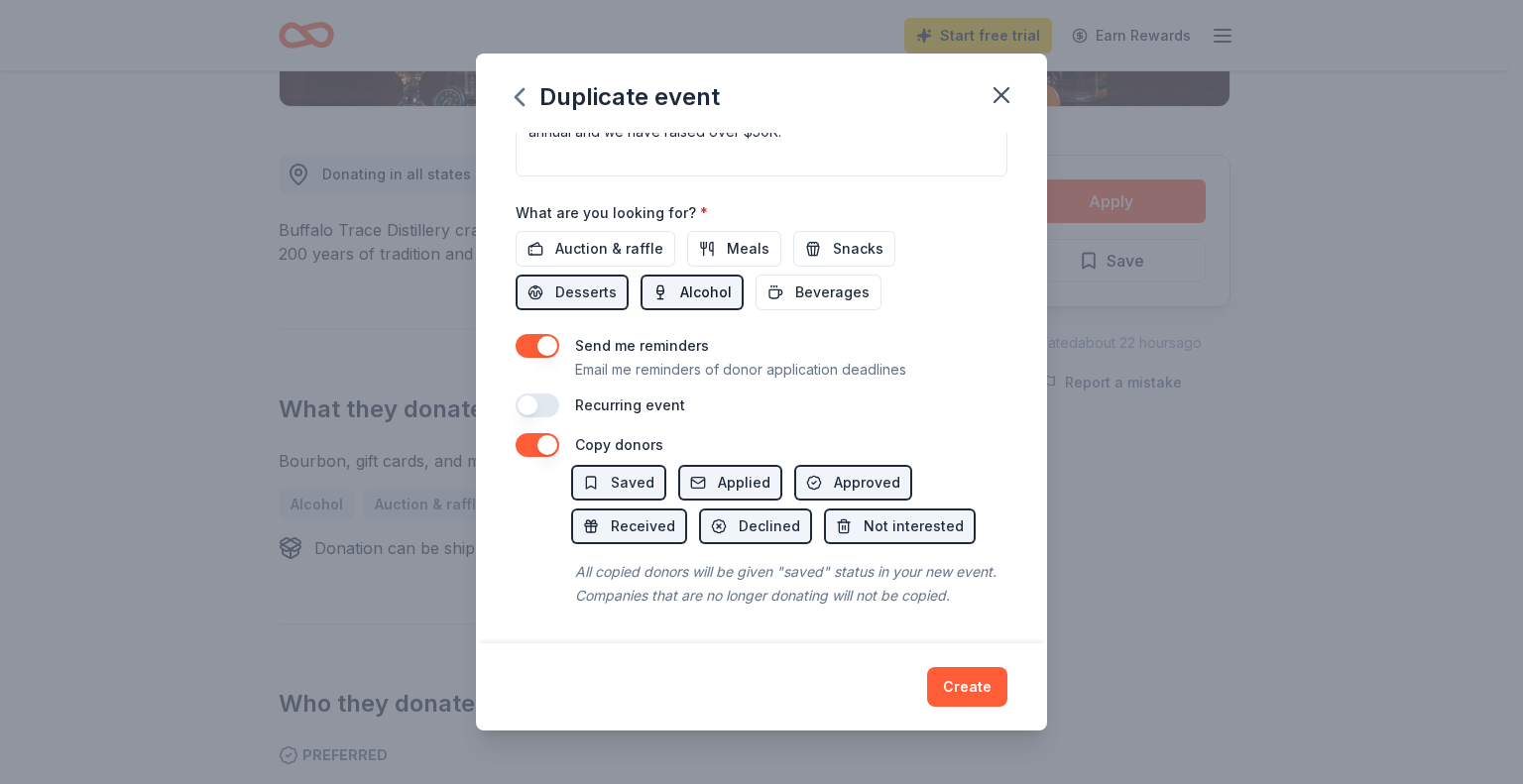 click on "Alcohol" at bounding box center [692, 292] 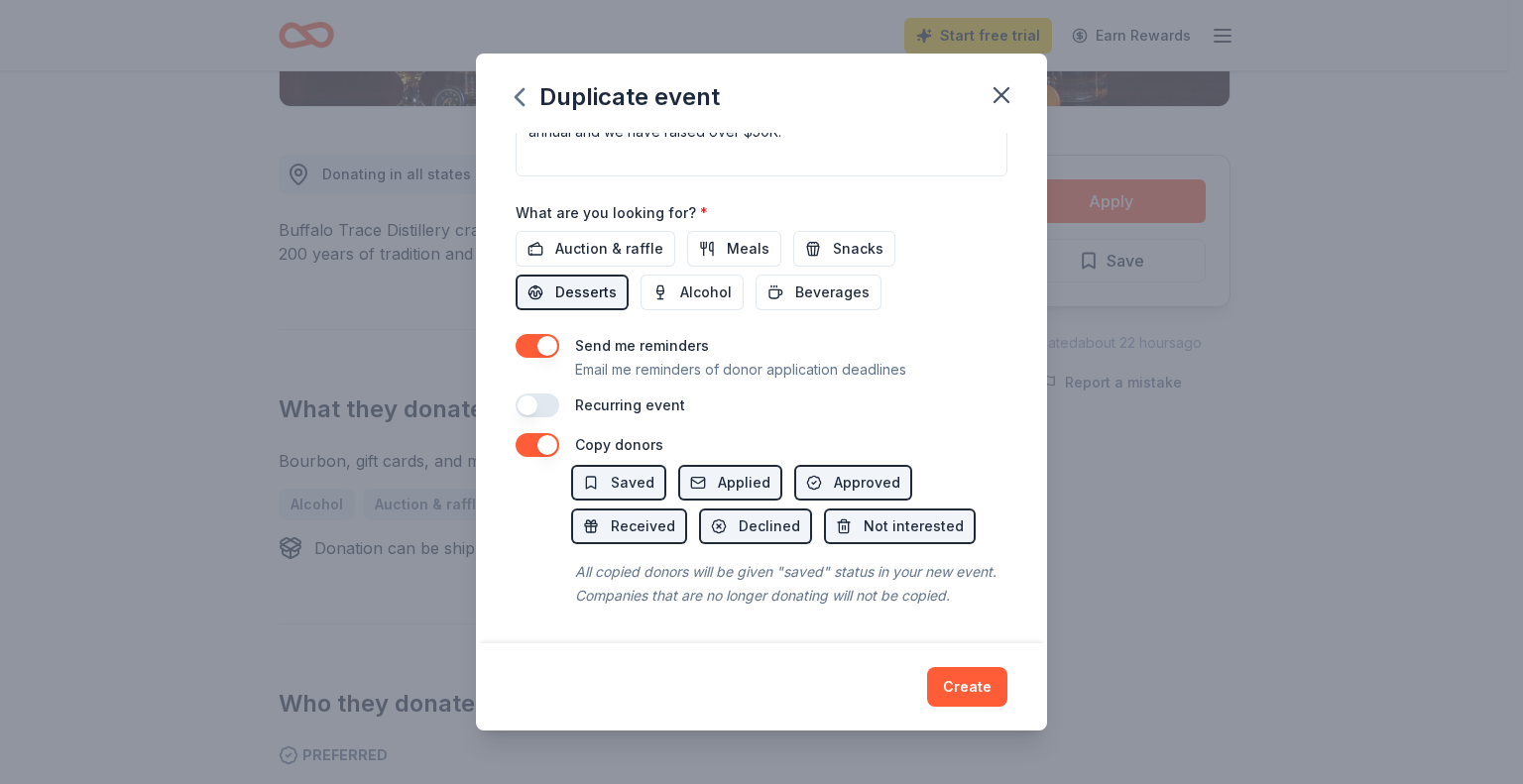 click on "Desserts" at bounding box center (572, 292) 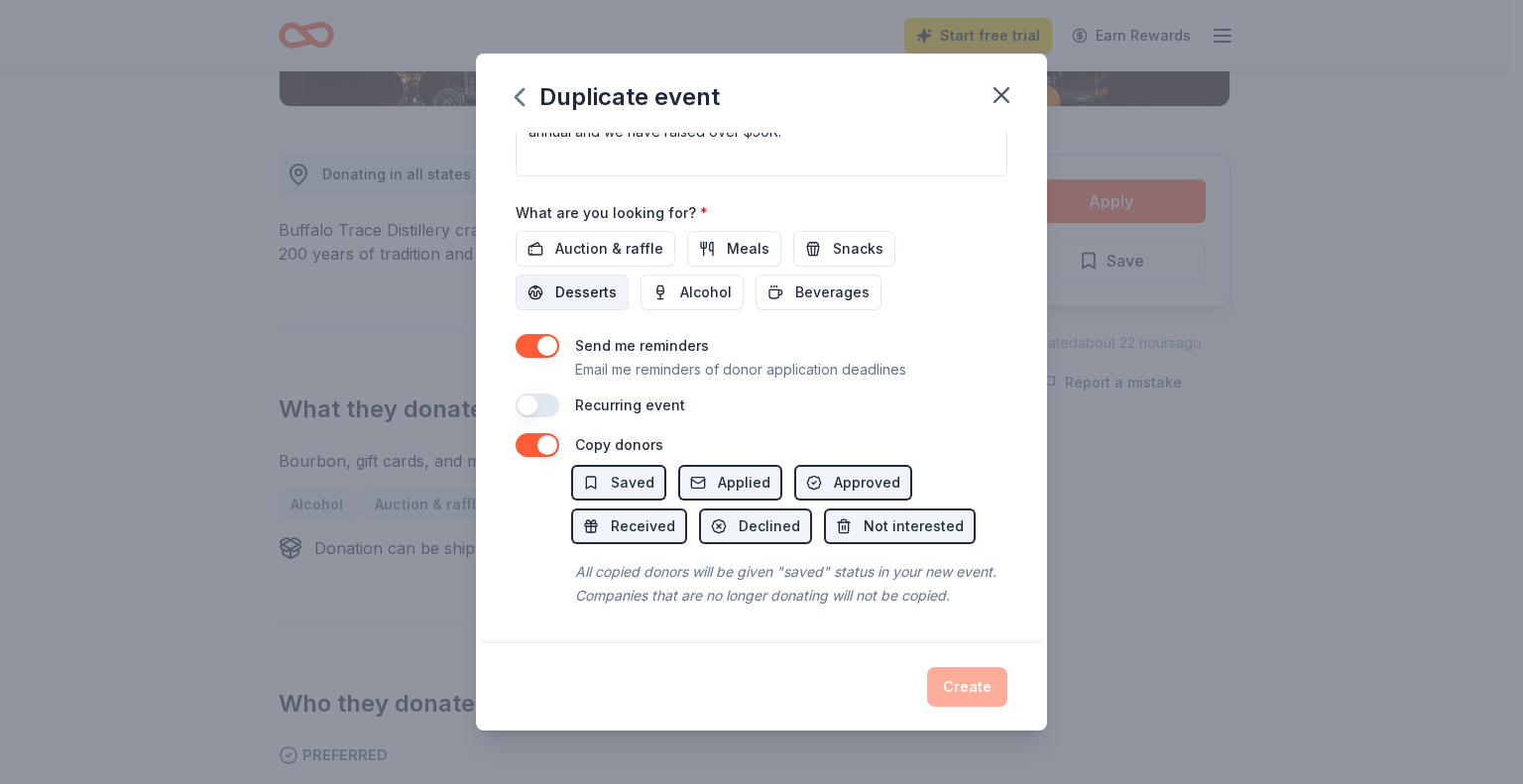 click on "Desserts" at bounding box center [586, 292] 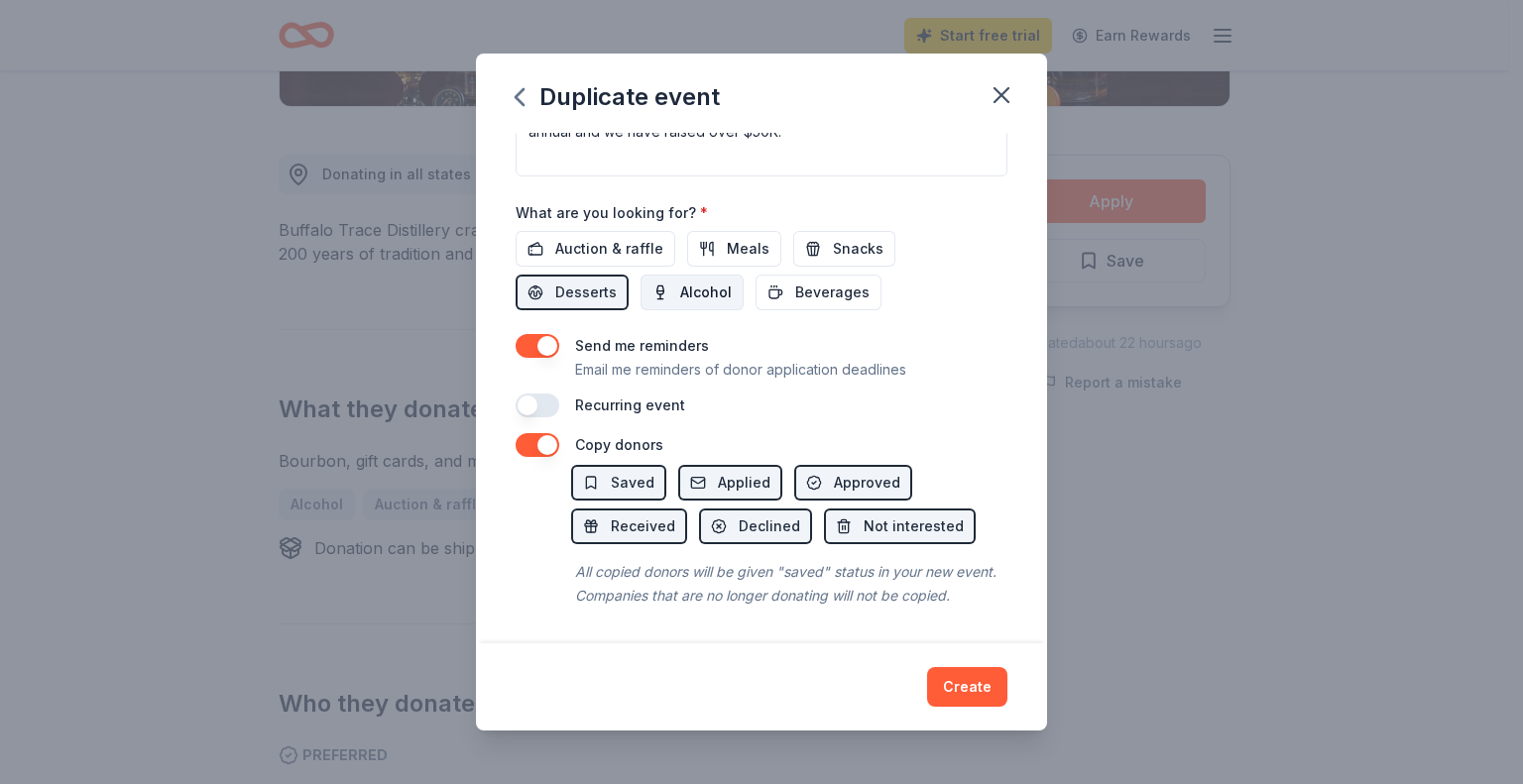 click on "Alcohol" at bounding box center (692, 292) 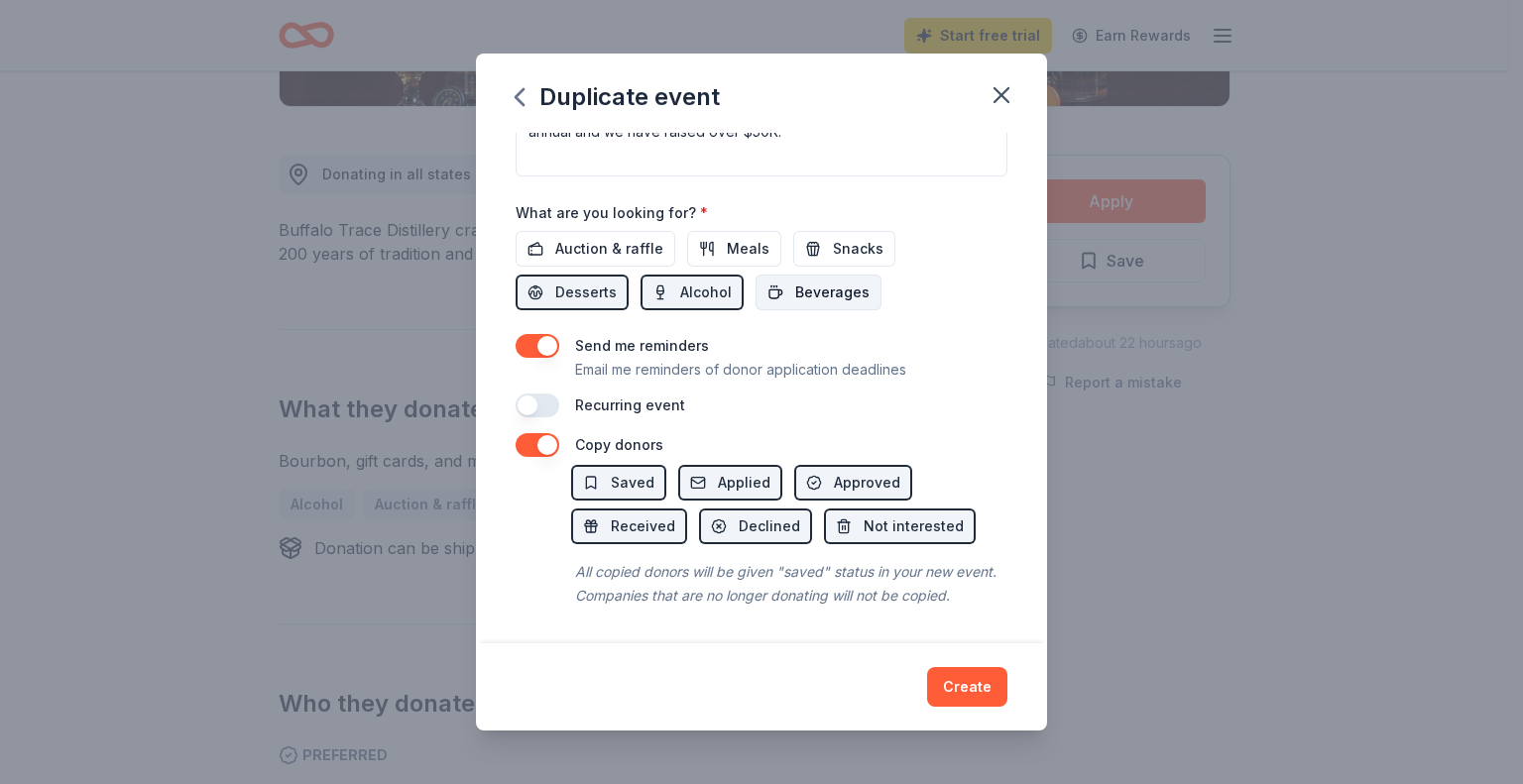 click on "Beverages" at bounding box center [832, 292] 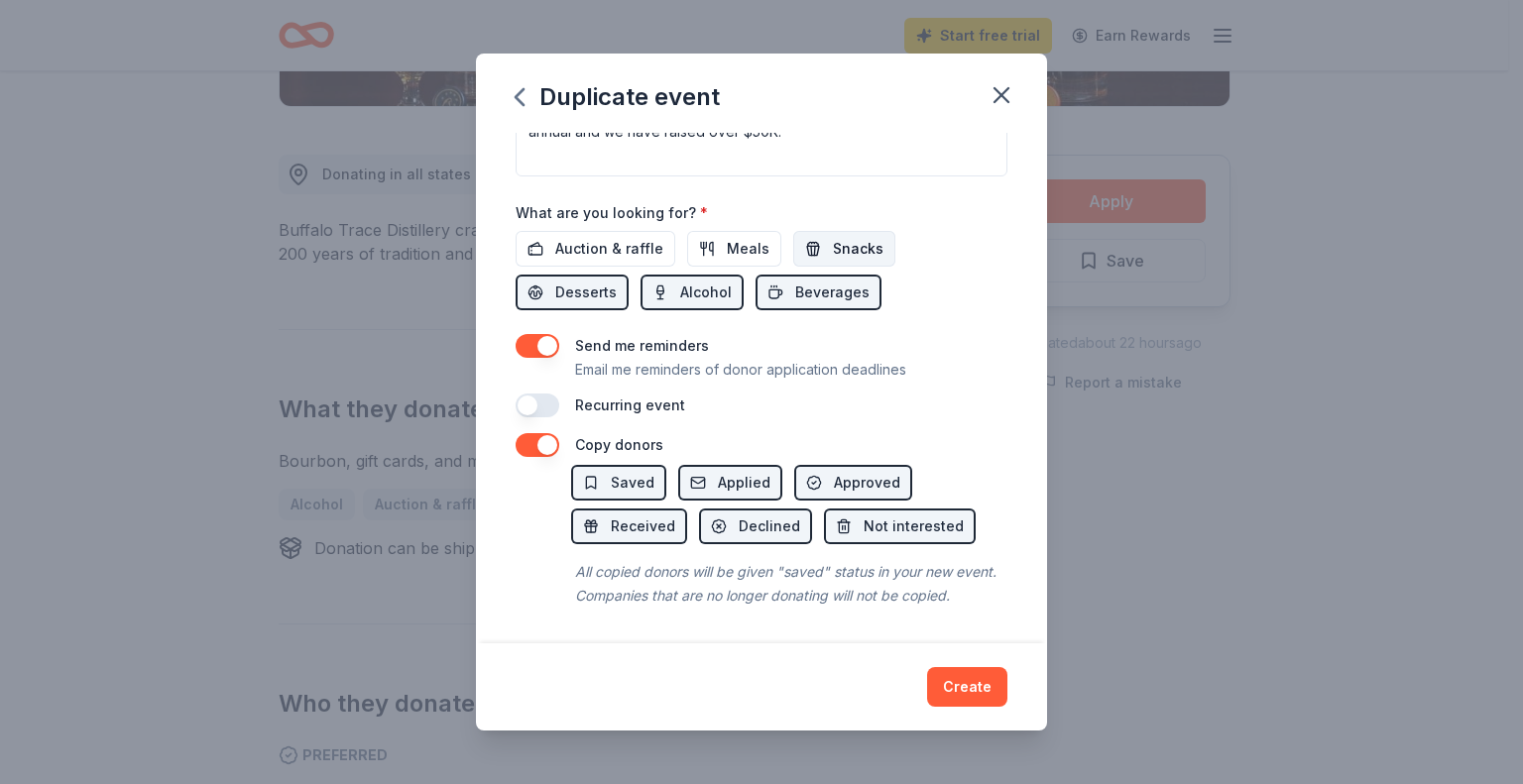 click on "Snacks" at bounding box center (858, 249) 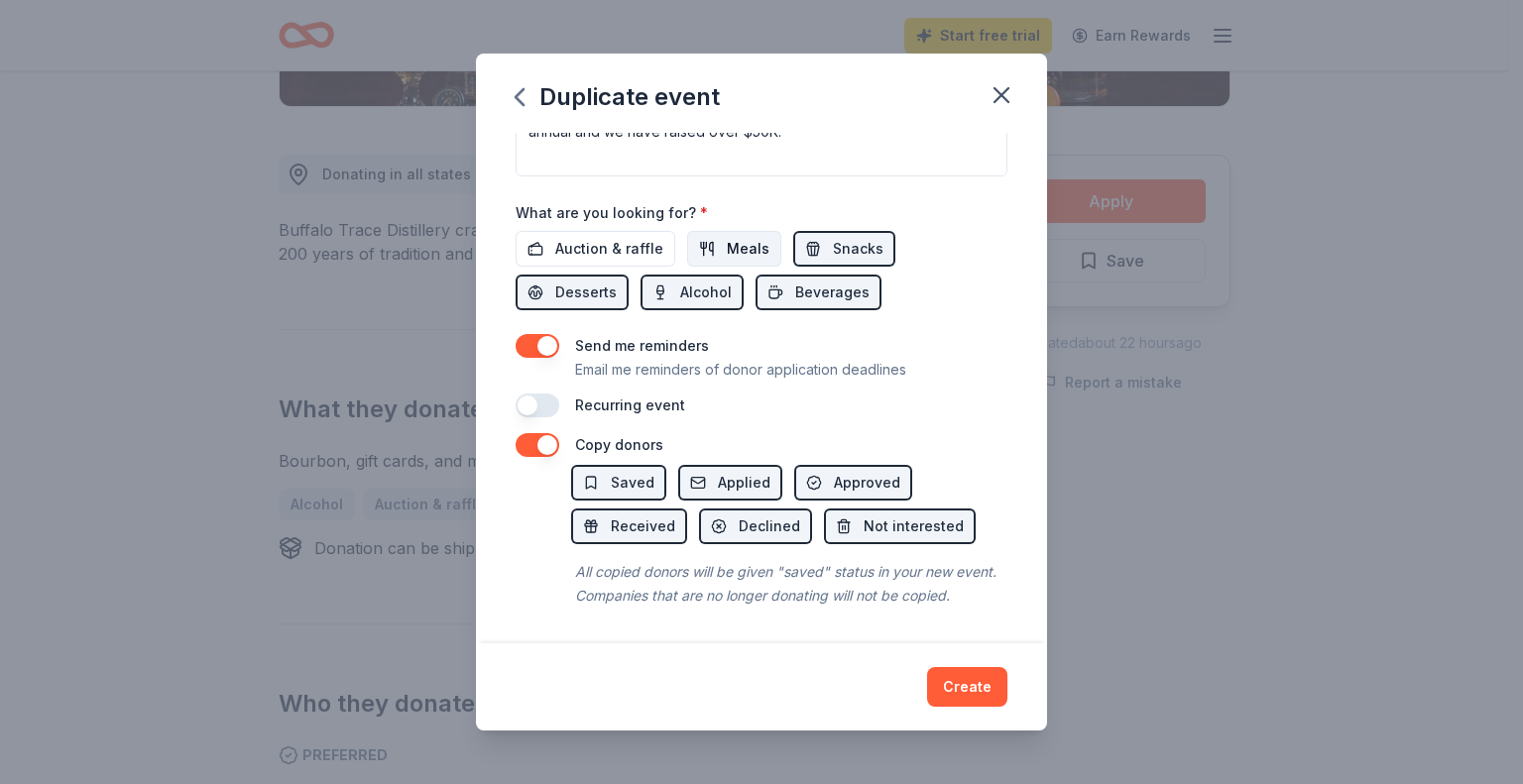 click on "Meals" at bounding box center (734, 249) 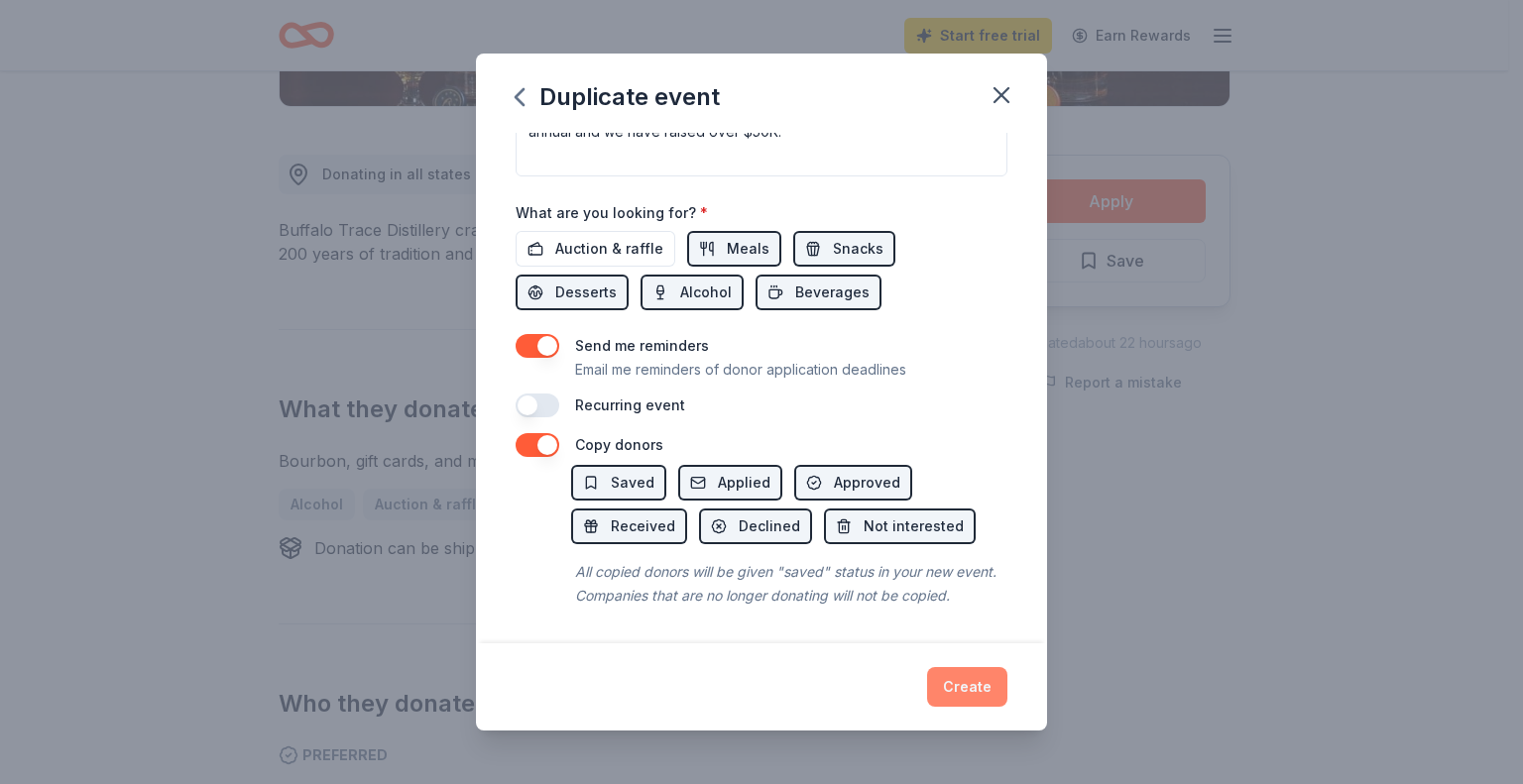 click on "Create" at bounding box center (967, 687) 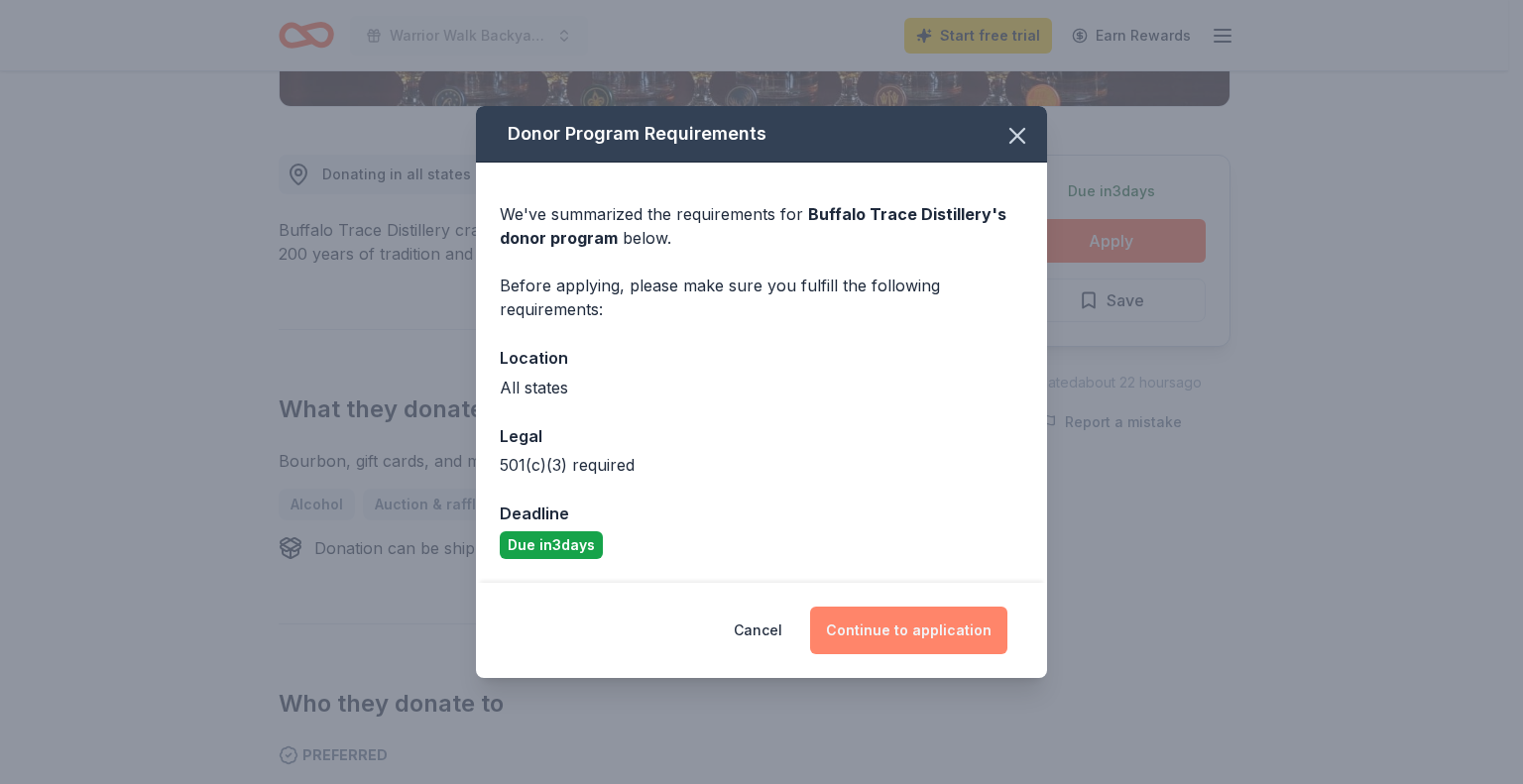 click on "Continue to application" at bounding box center (908, 630) 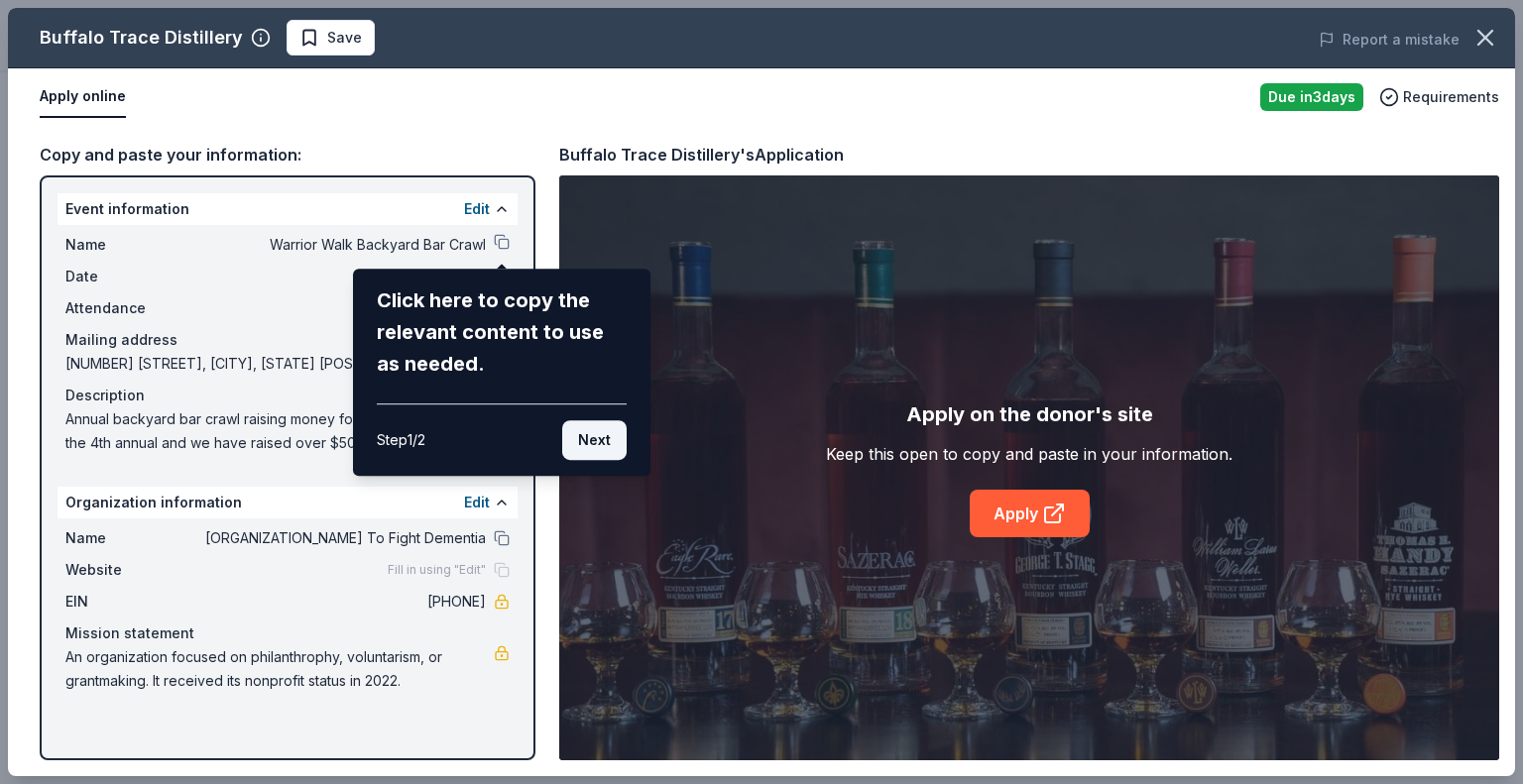 click on "Next" at bounding box center [594, 440] 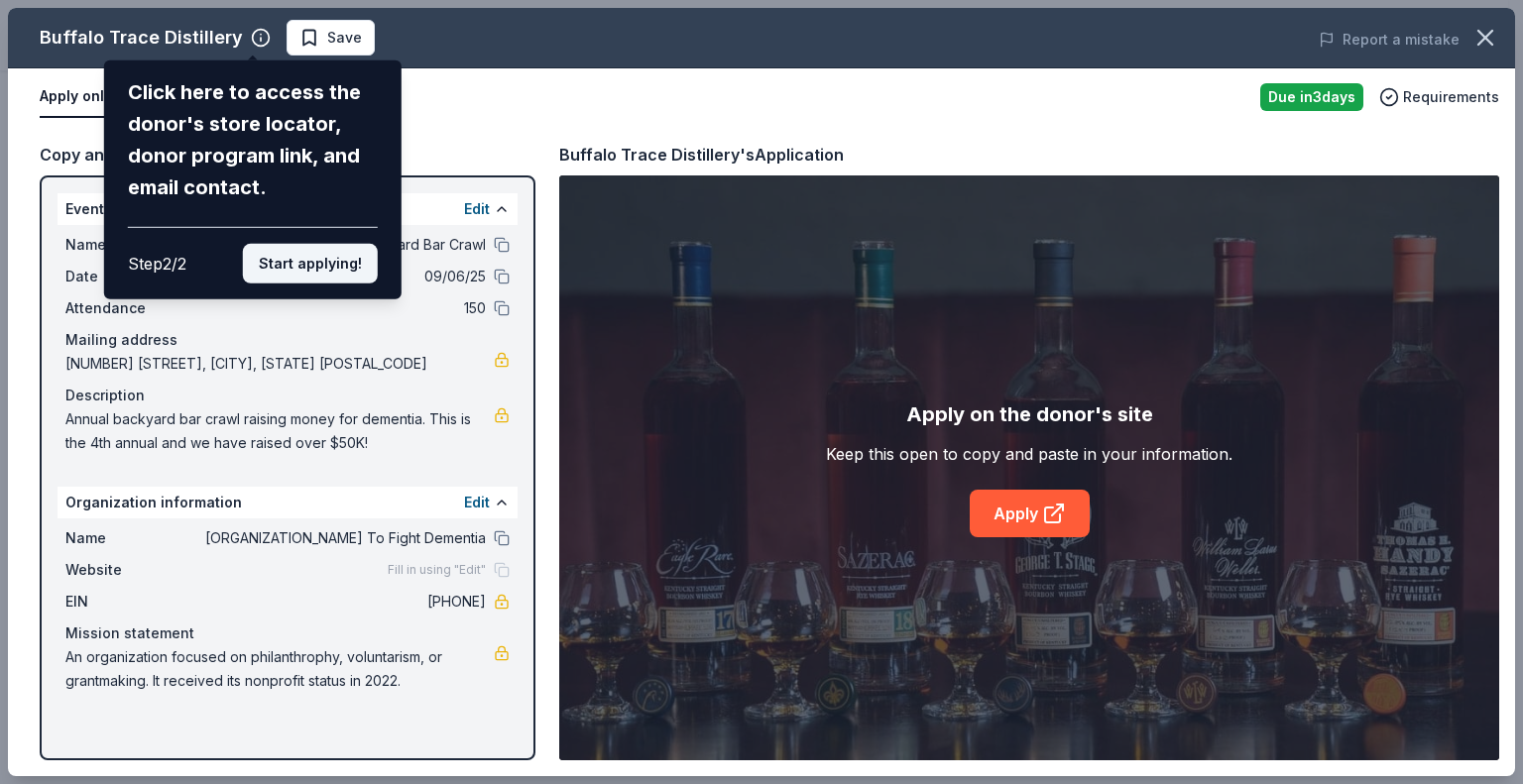 click on "Start applying!" at bounding box center [310, 264] 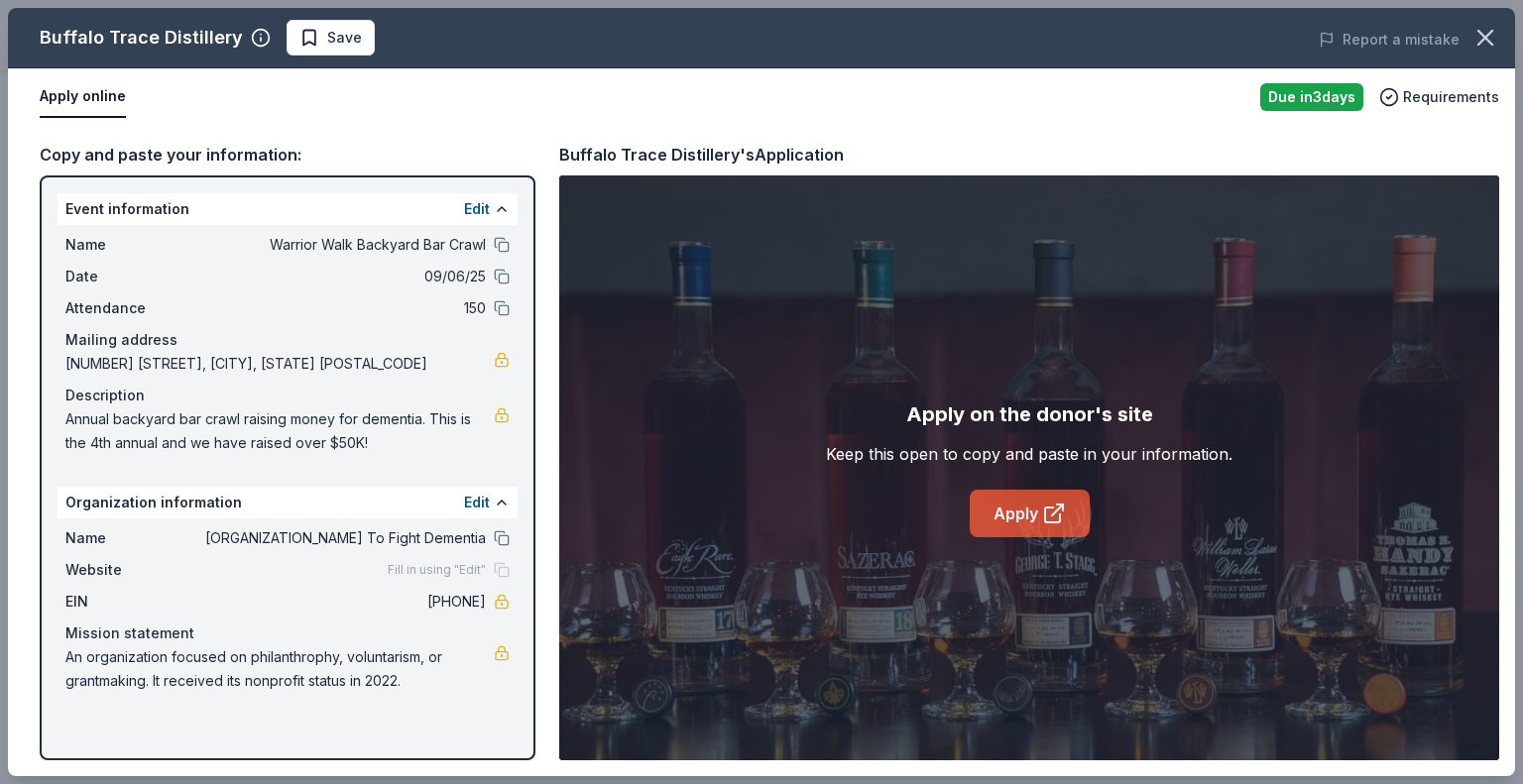 click on "Apply" at bounding box center [1029, 513] 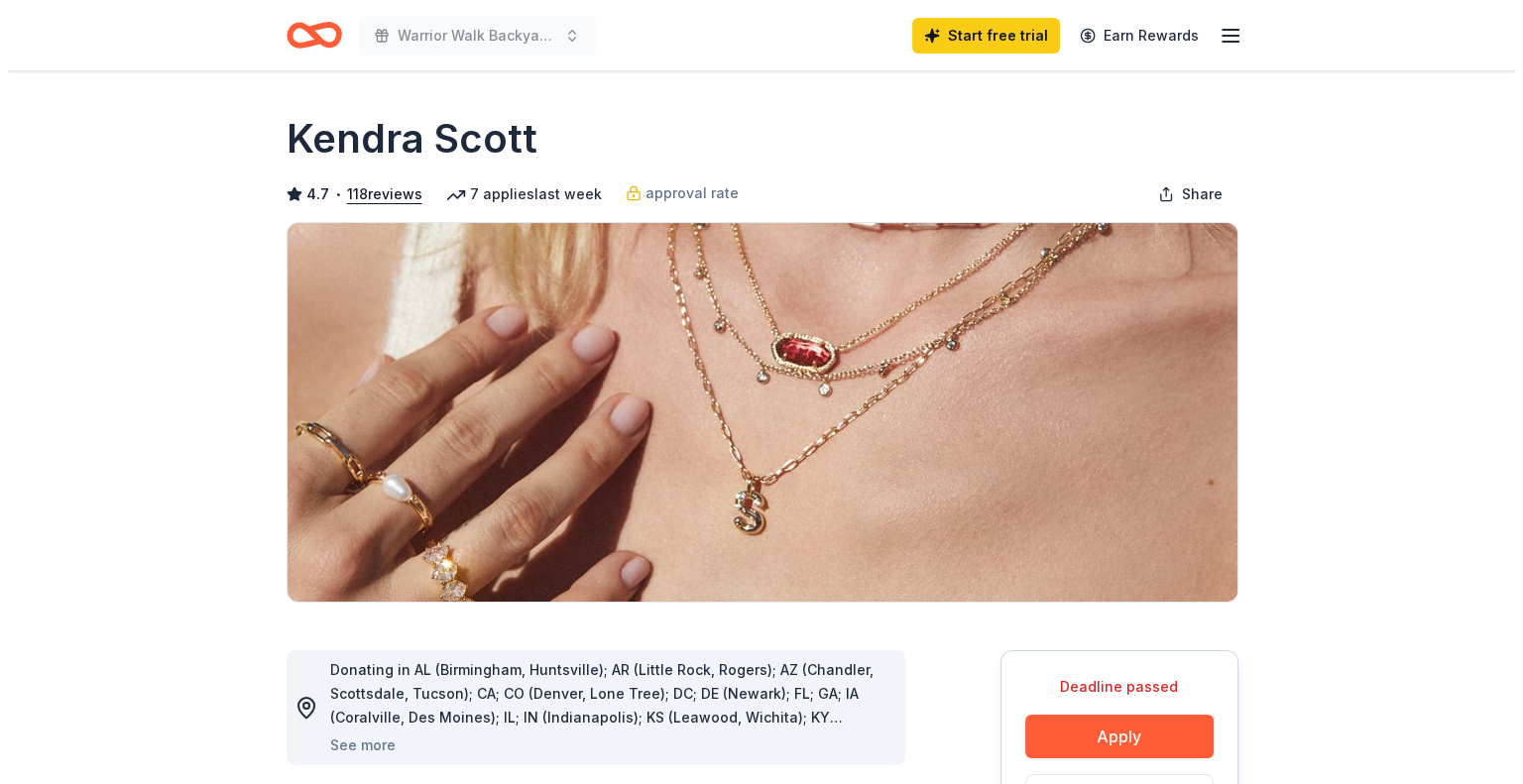 scroll, scrollTop: 496, scrollLeft: 0, axis: vertical 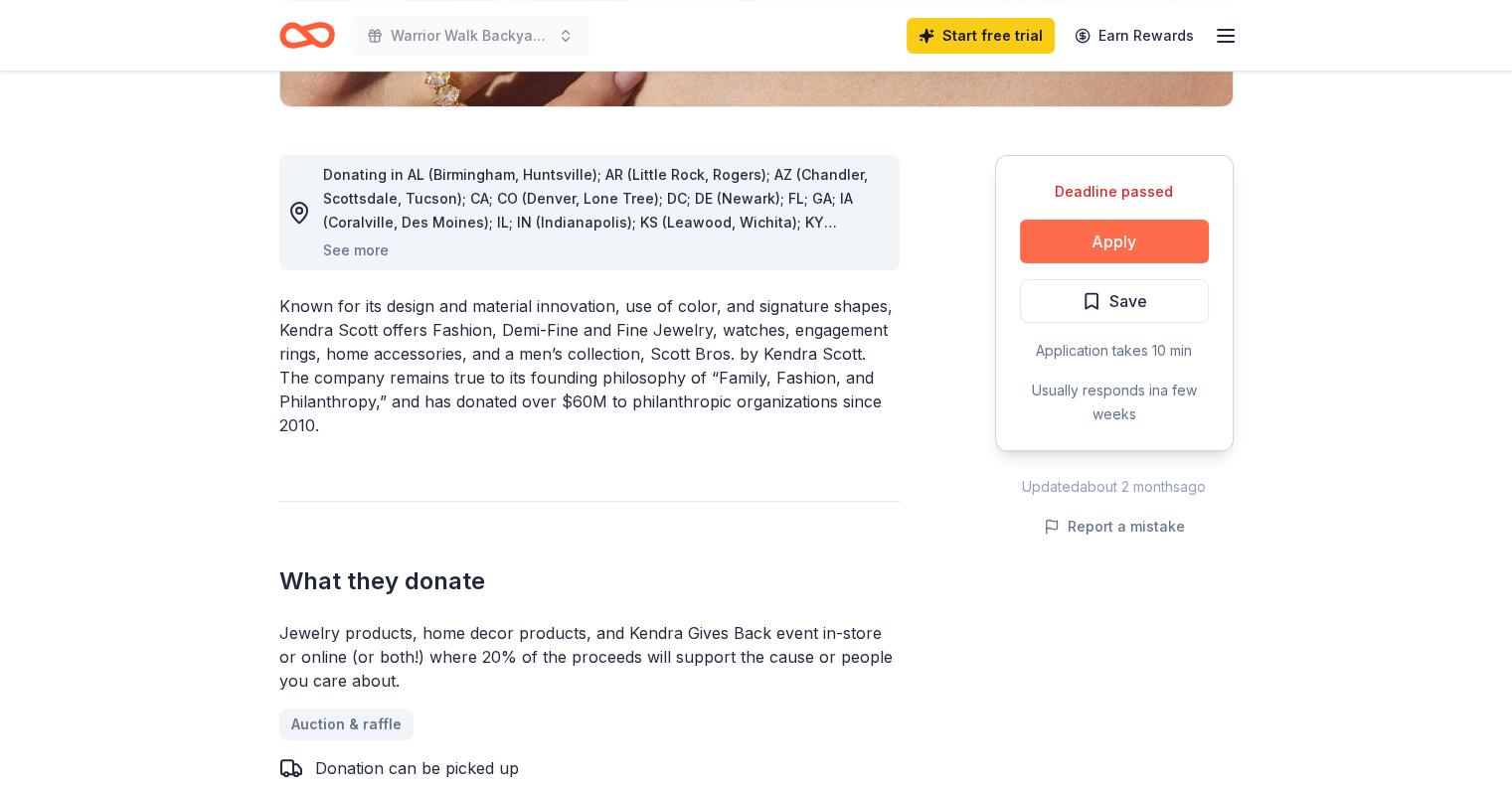 click on "Apply" at bounding box center [1114, 241] 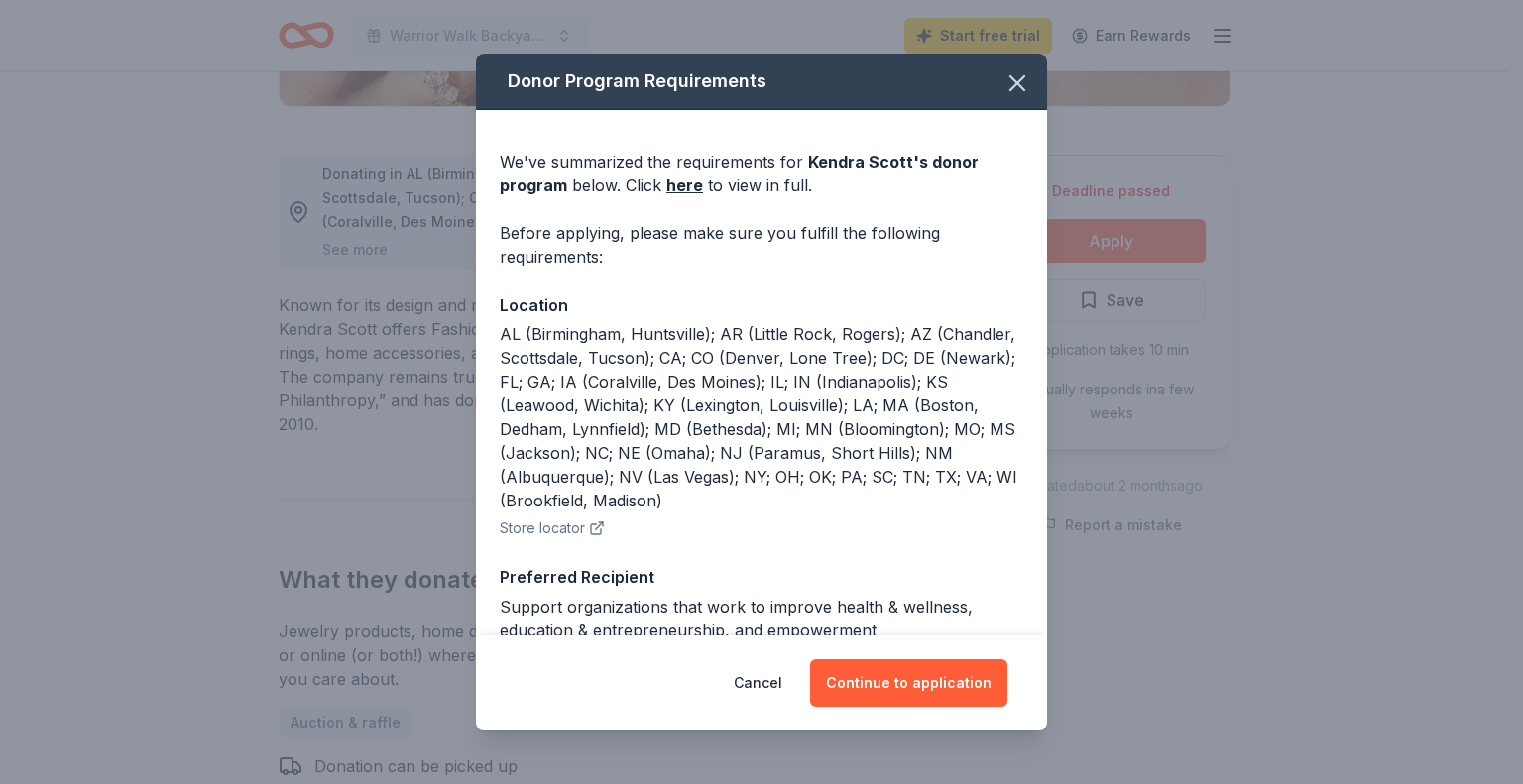 scroll, scrollTop: 188, scrollLeft: 0, axis: vertical 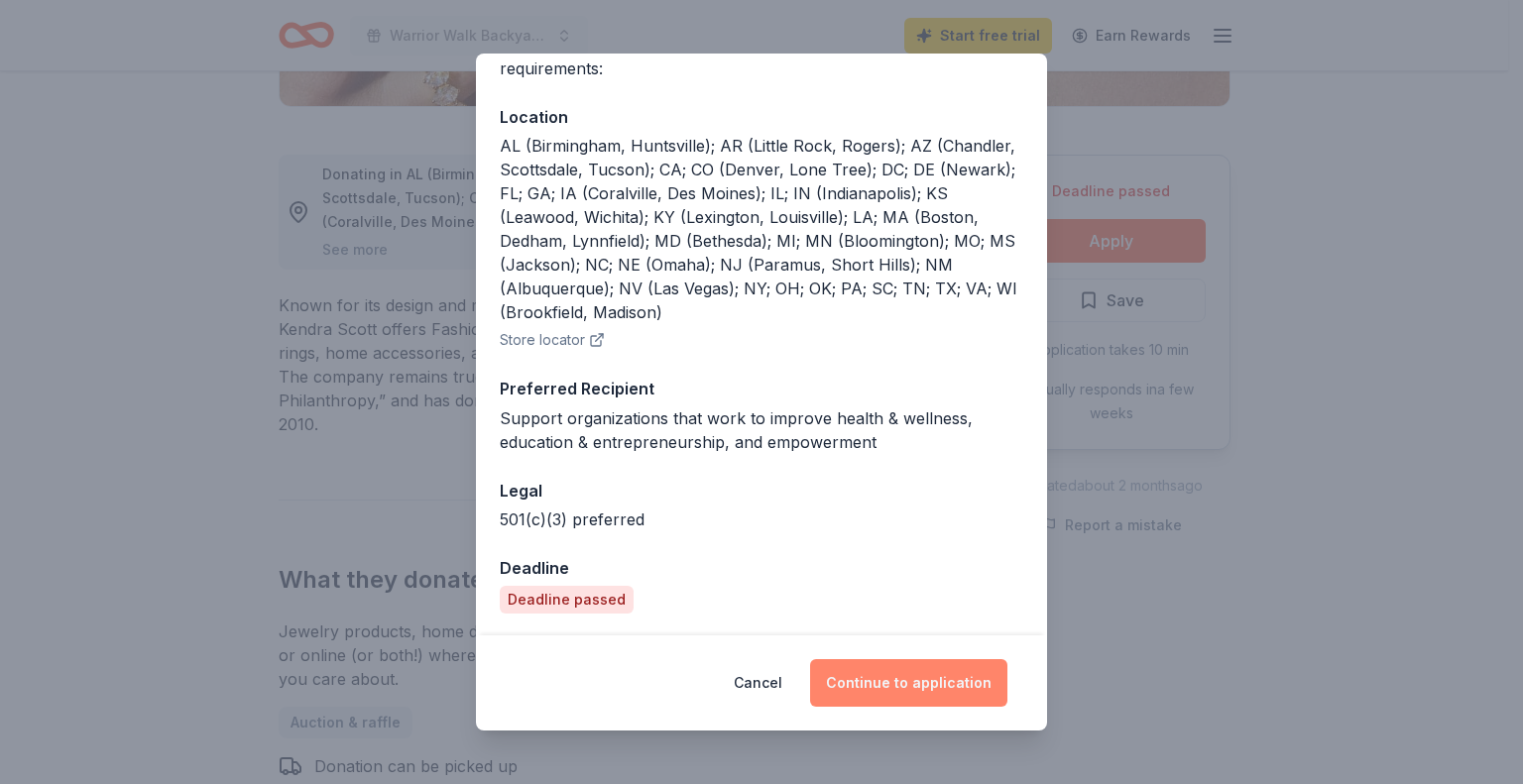 click on "Continue to application" at bounding box center [908, 683] 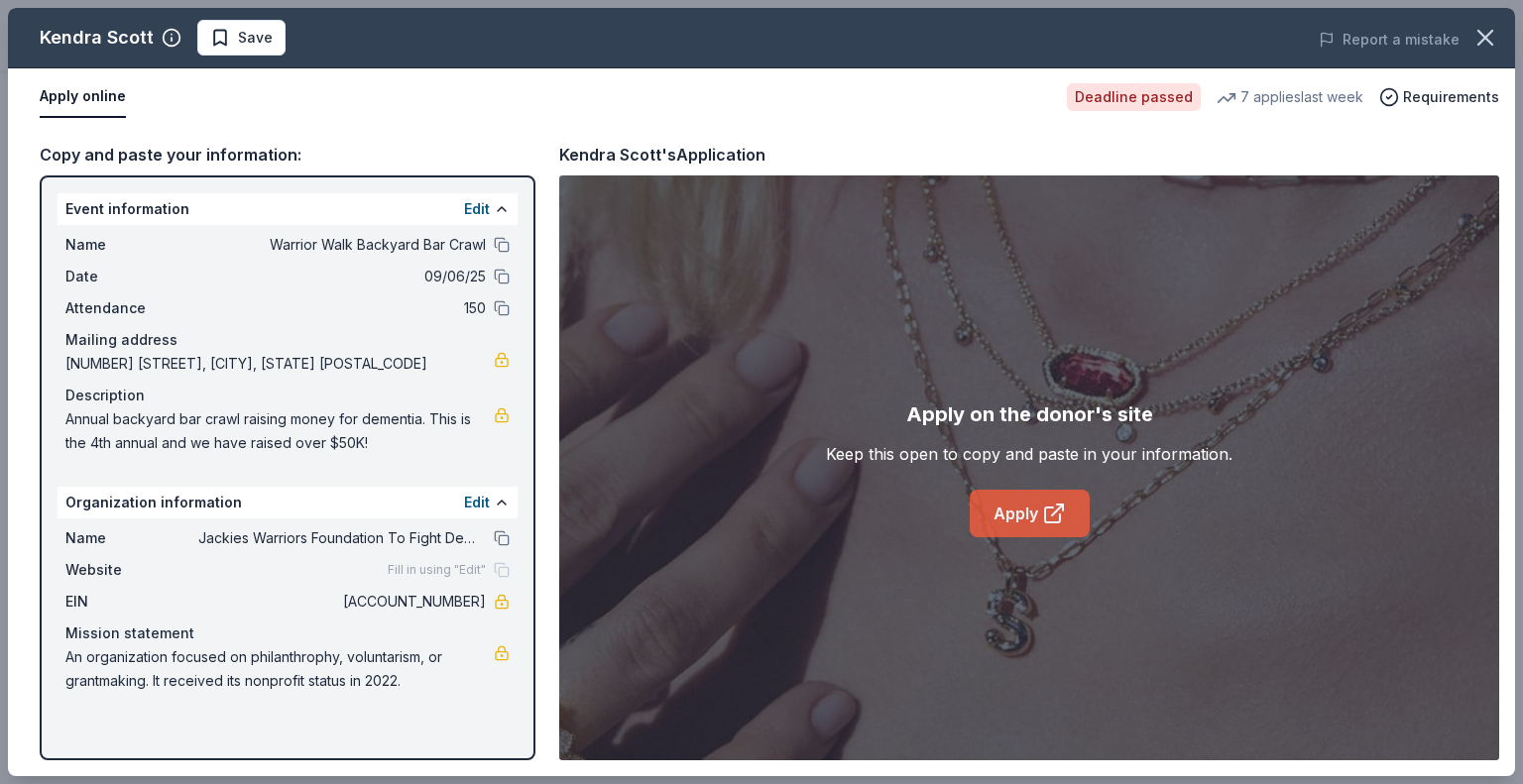 click on "Apply" at bounding box center [1029, 513] 